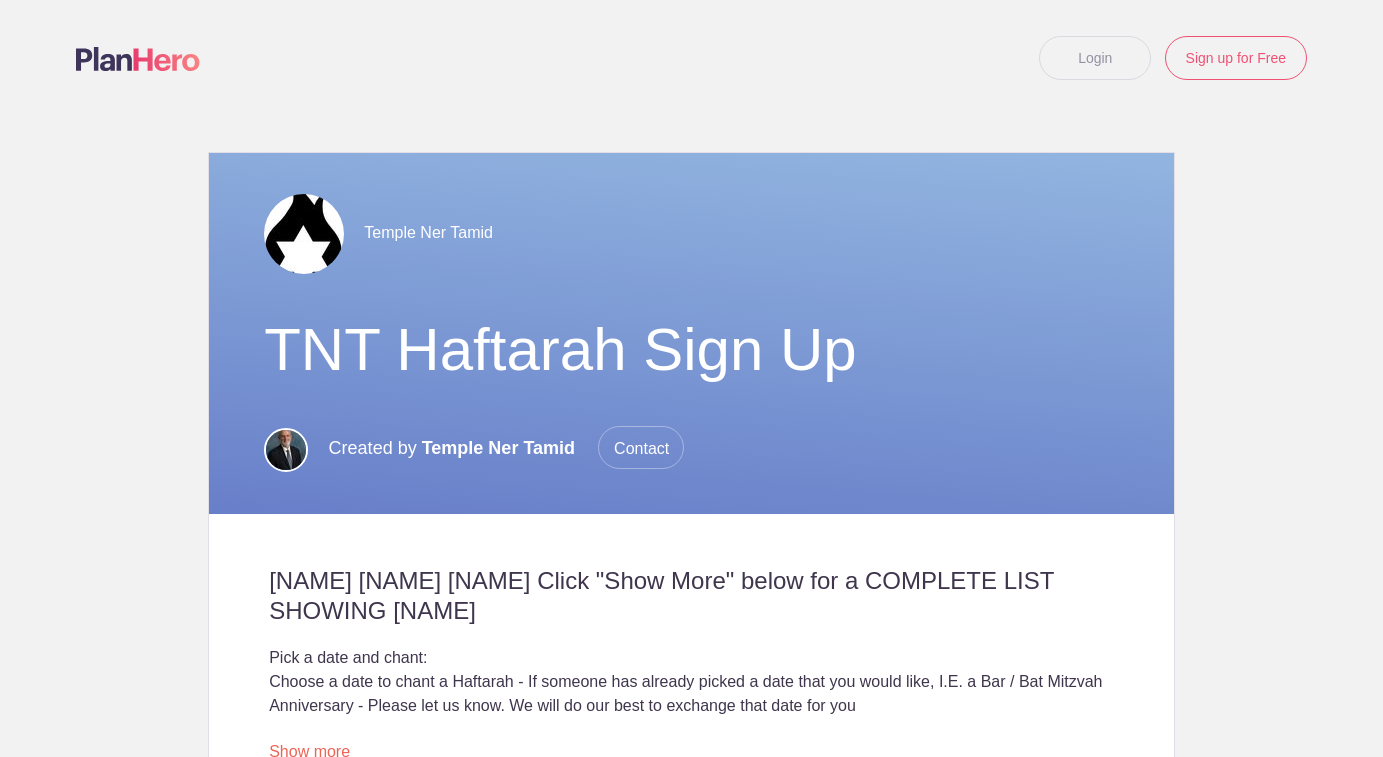scroll, scrollTop: 0, scrollLeft: 0, axis: both 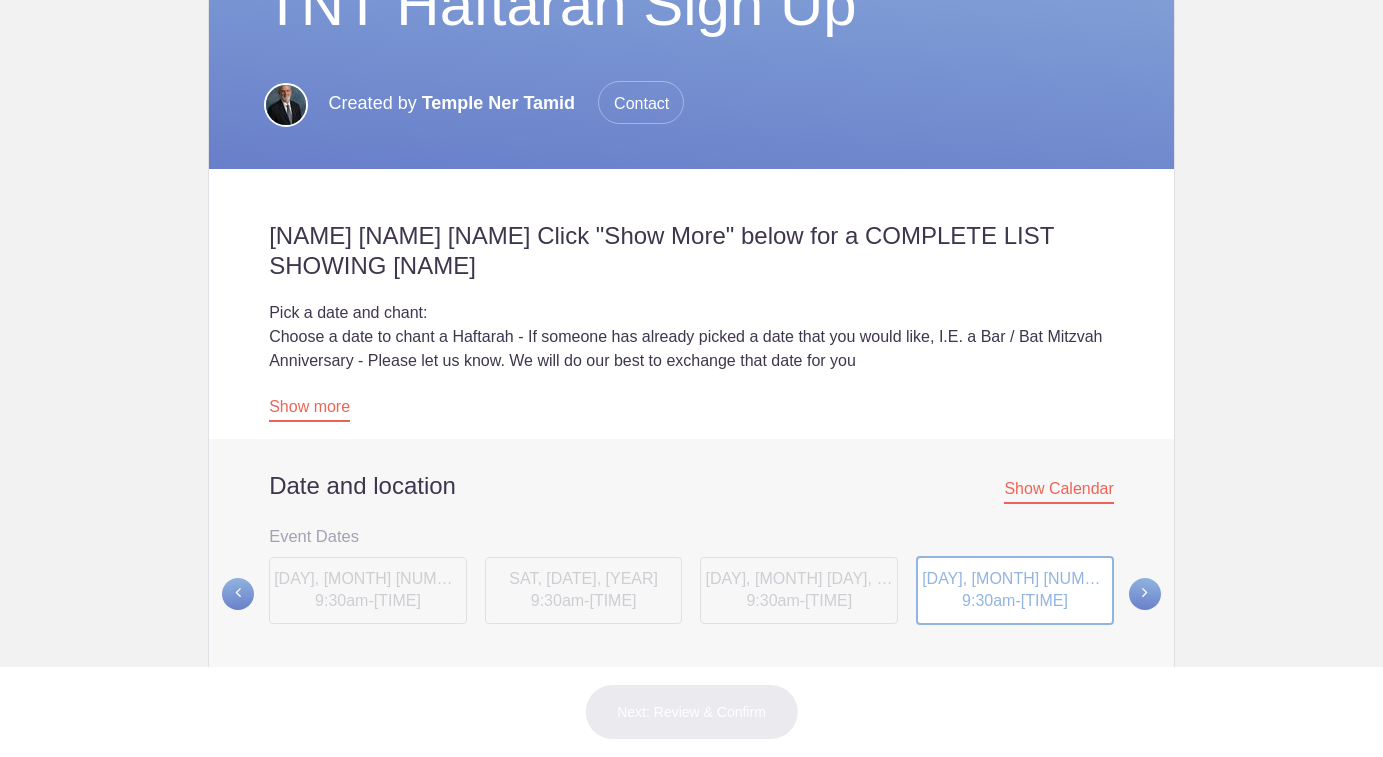 click on "[DAY], [MONTH] [NUMBER], [YEAR]" at bounding box center [1052, 578] 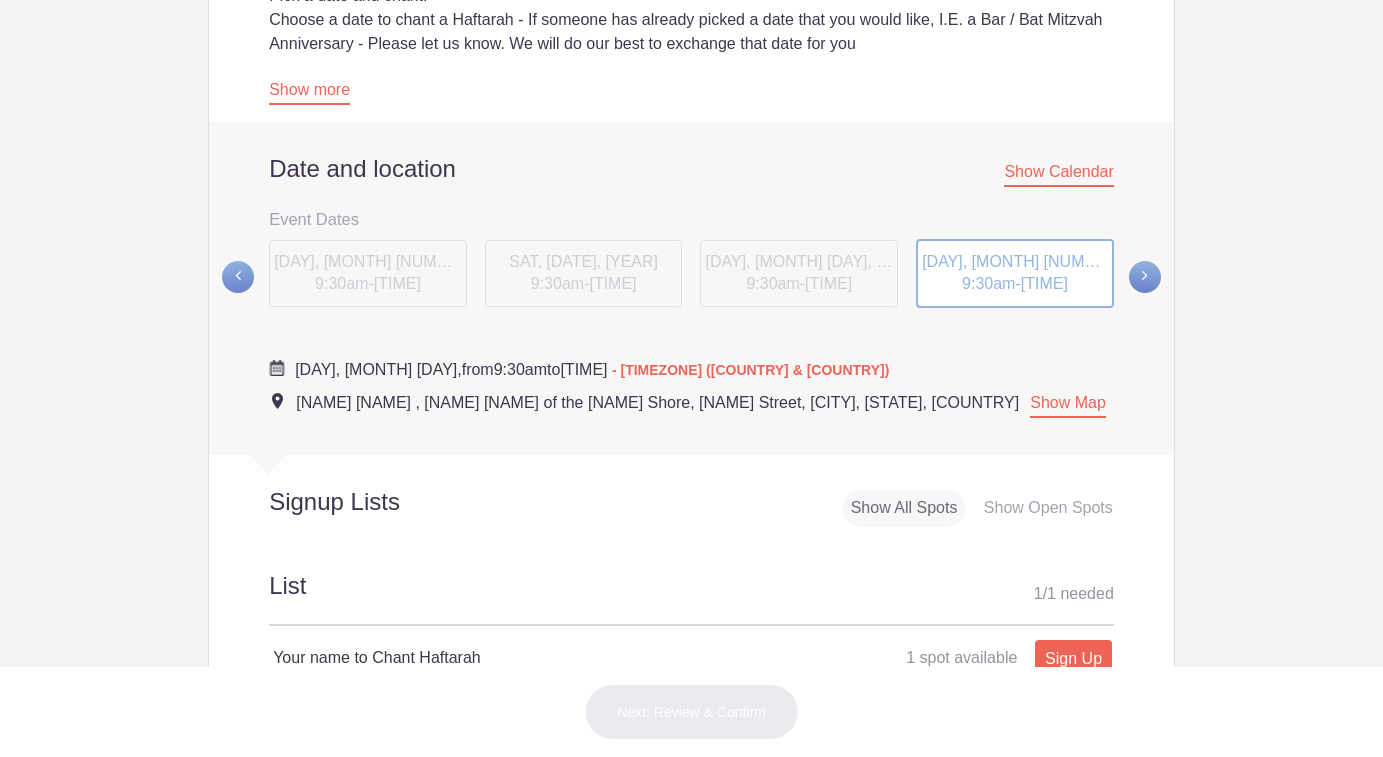 scroll, scrollTop: 674, scrollLeft: 0, axis: vertical 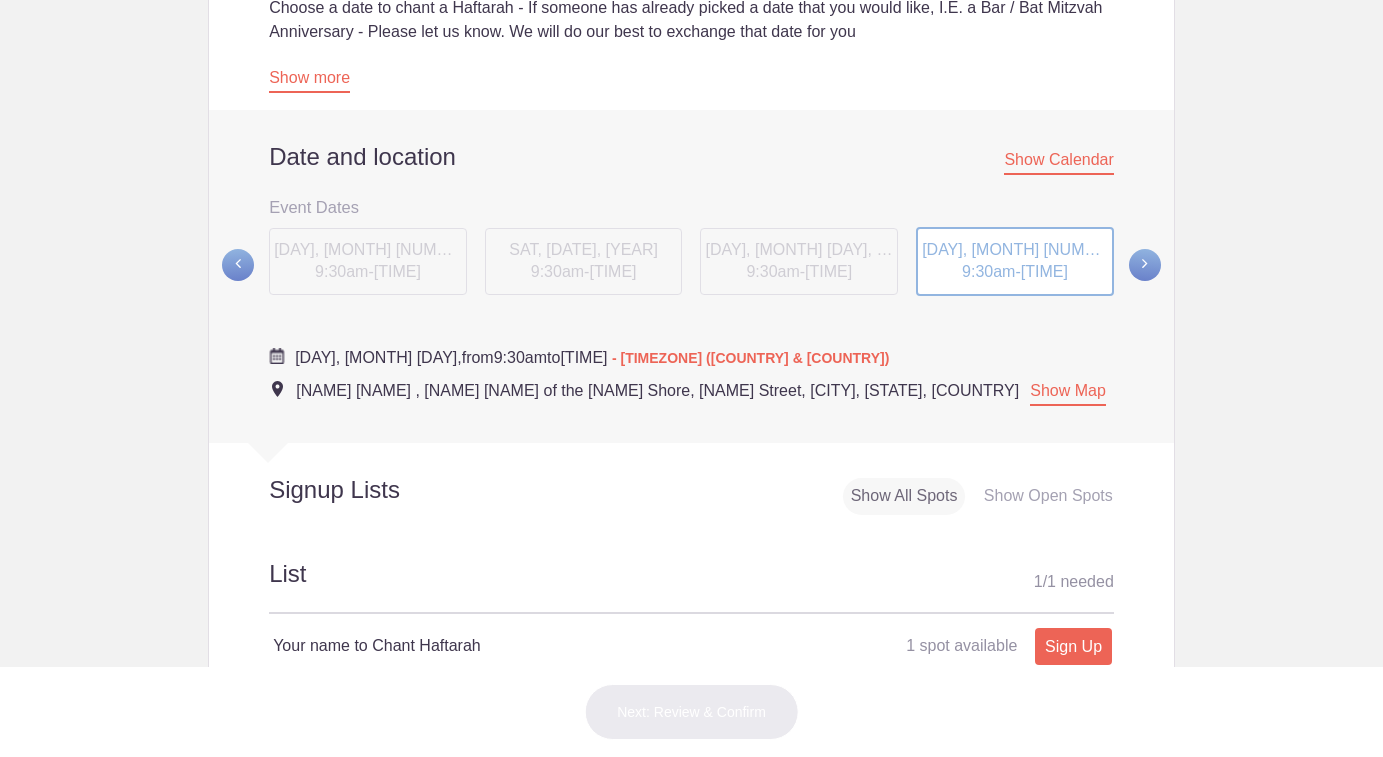 click on "Sign Up" at bounding box center (1073, 646) 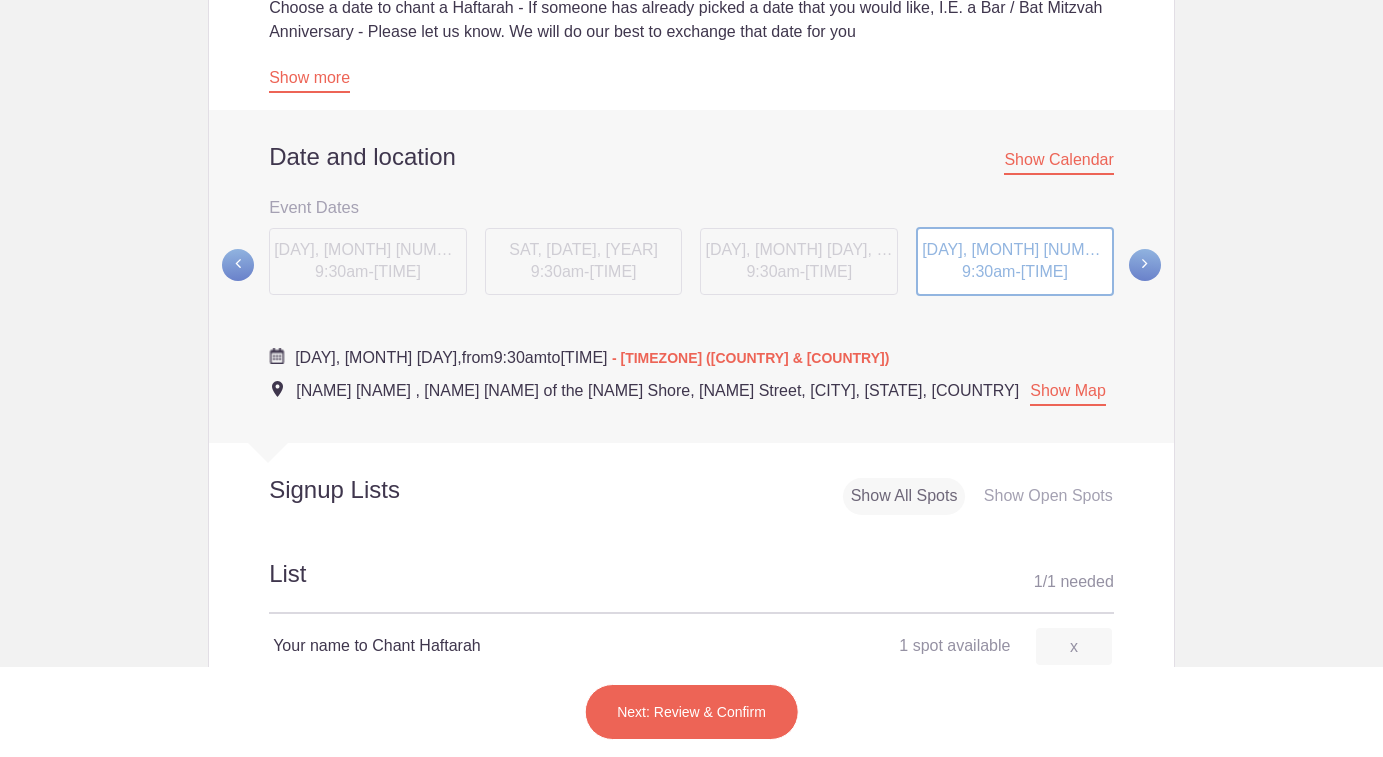 click on "[NAME] to Chant [NAME]" at bounding box center (482, 646) 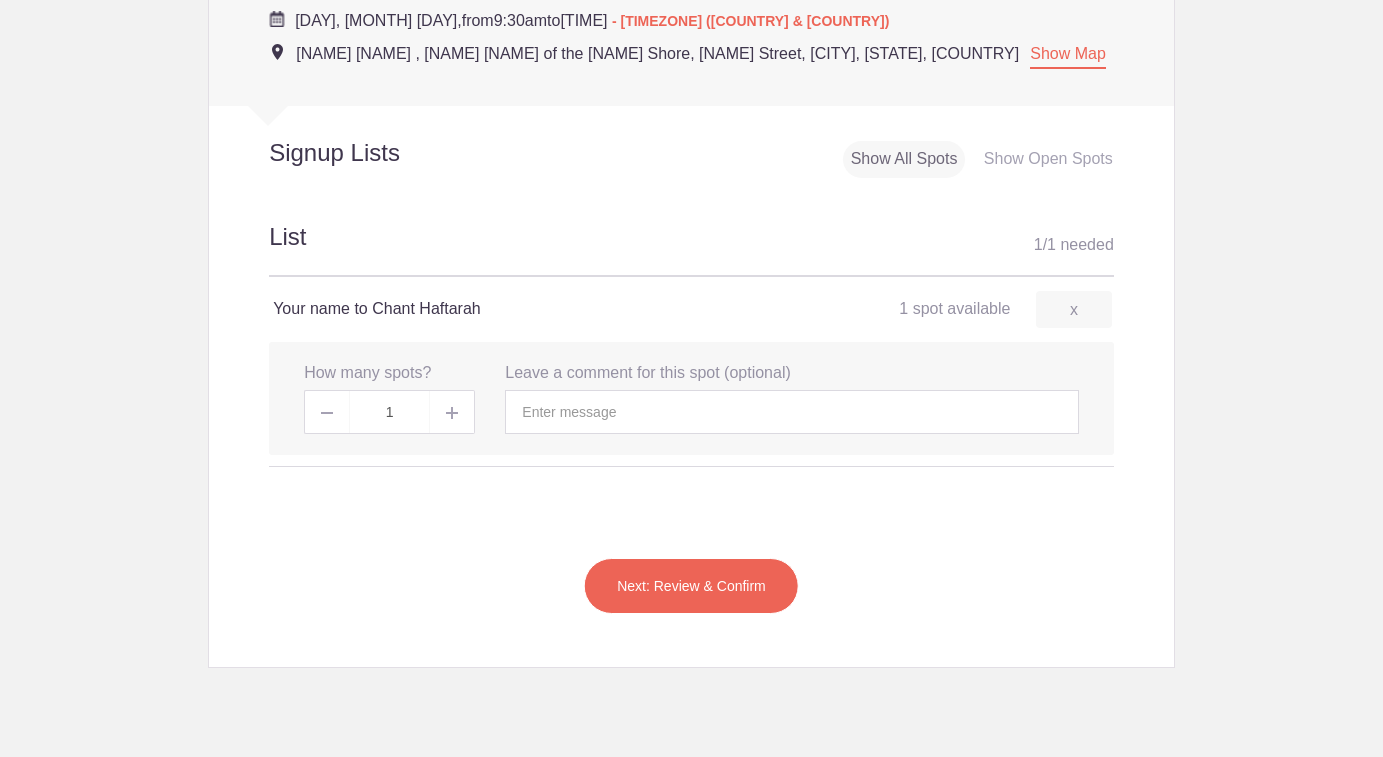 scroll, scrollTop: 829, scrollLeft: 0, axis: vertical 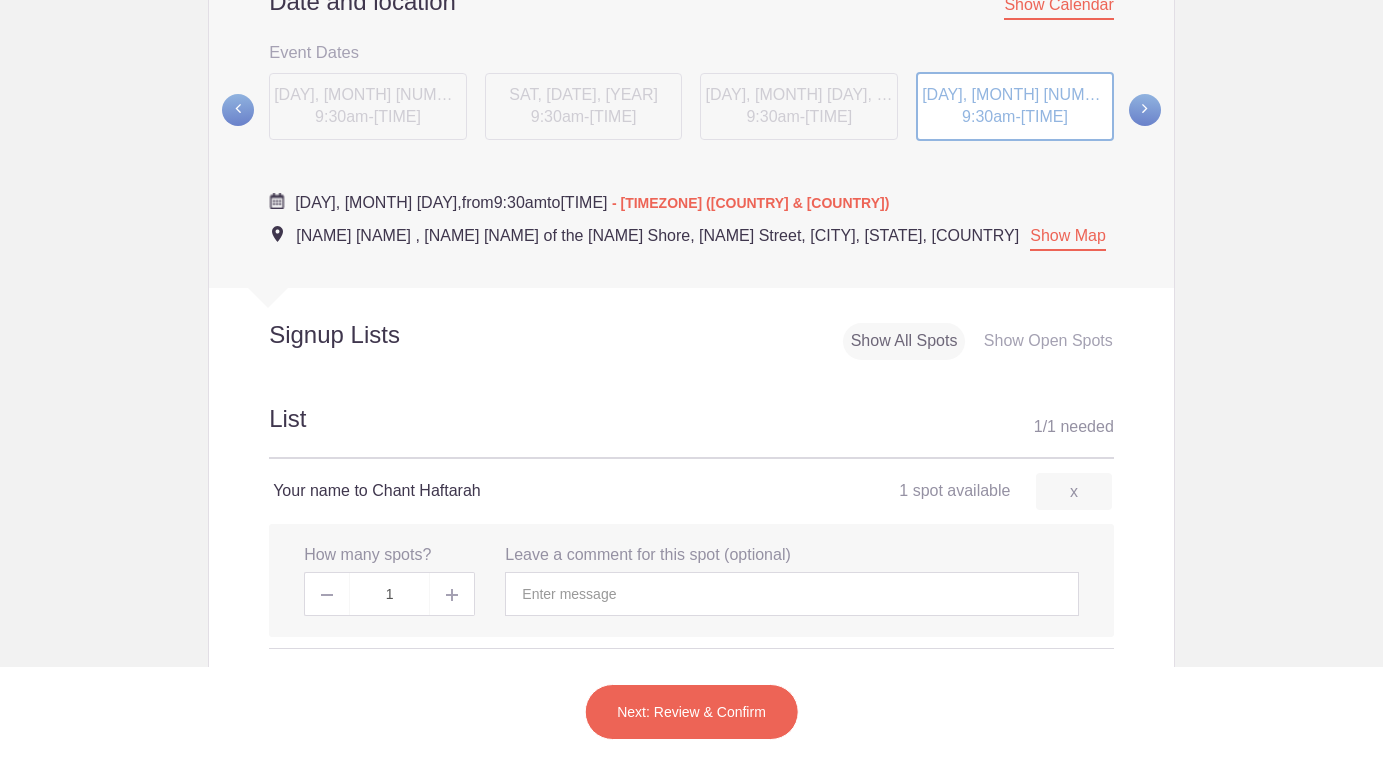 click on "[NAME] to Chant [NAME]" at bounding box center [482, 491] 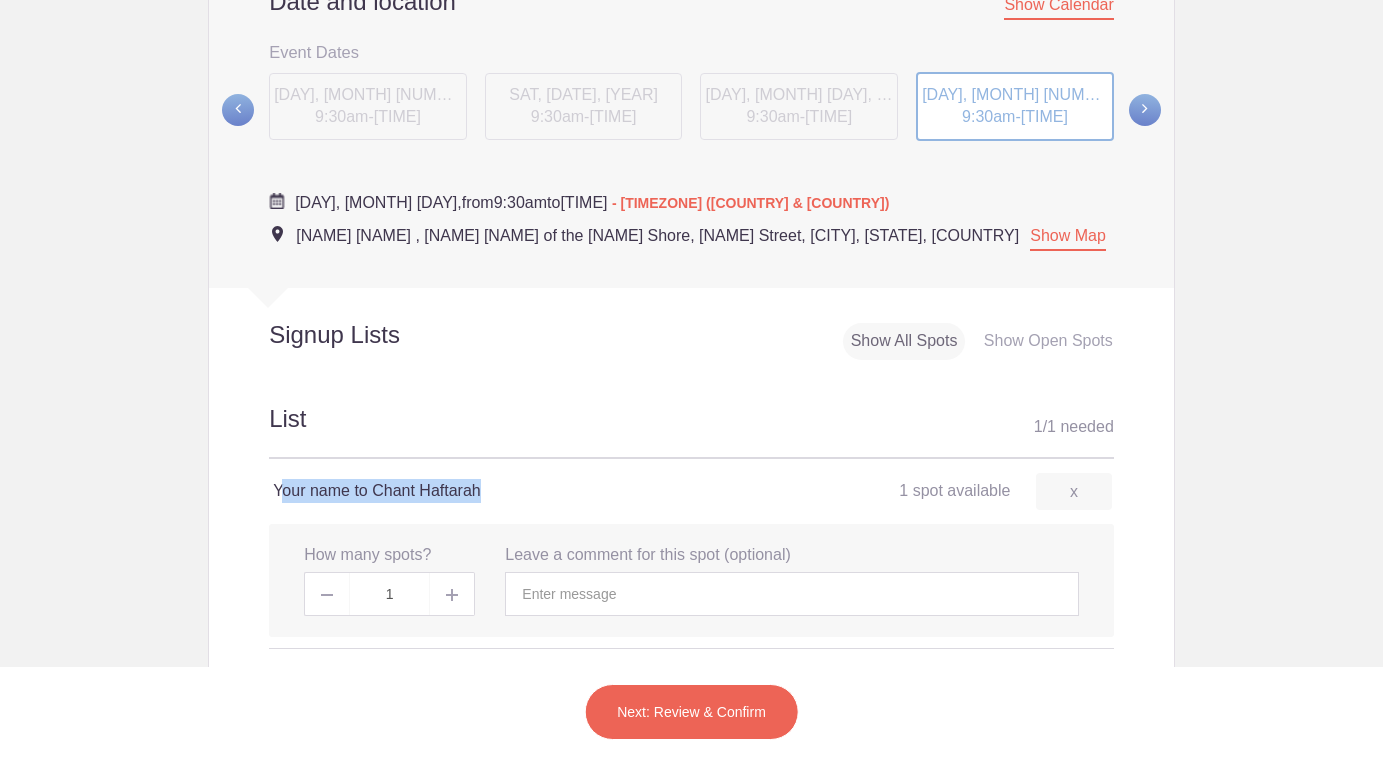 drag, startPoint x: 486, startPoint y: 475, endPoint x: 273, endPoint y: 484, distance: 213.19006 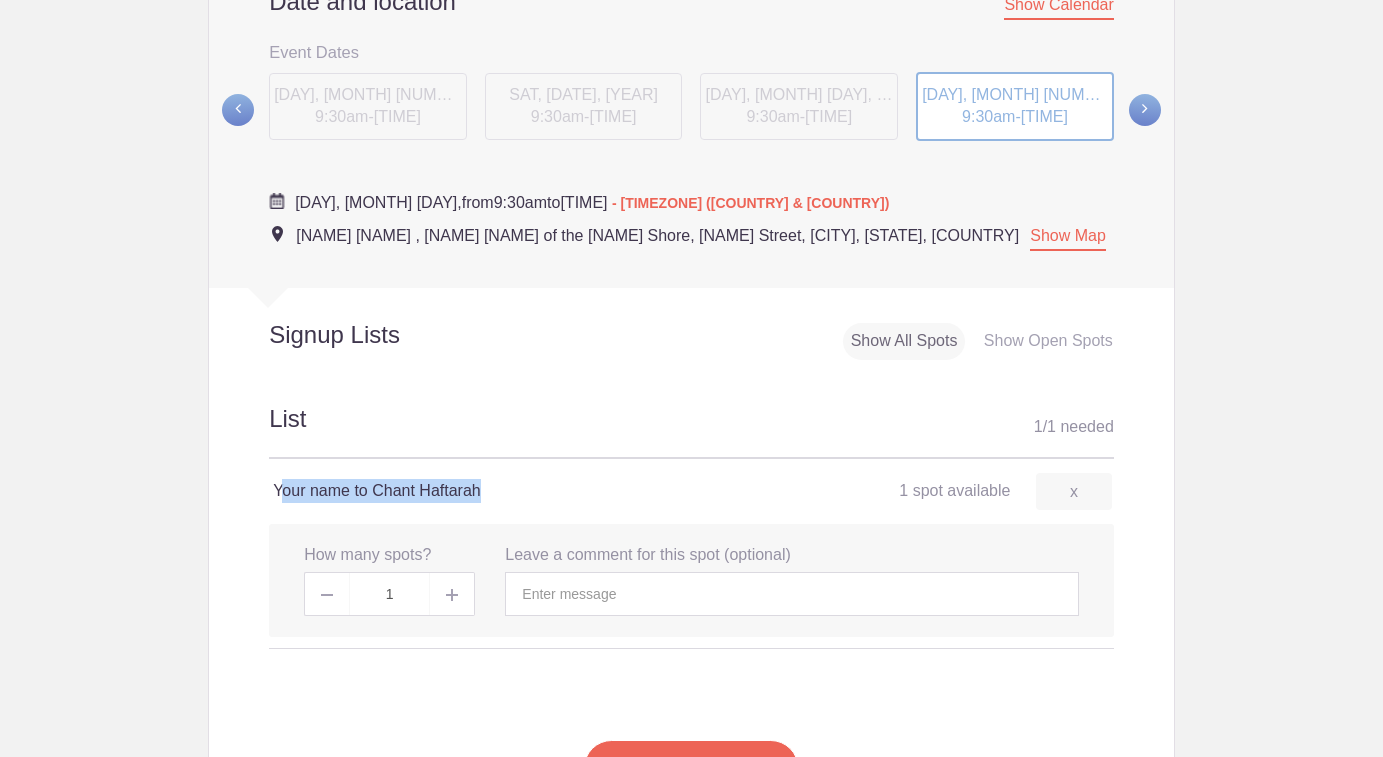 scroll, scrollTop: 874, scrollLeft: 0, axis: vertical 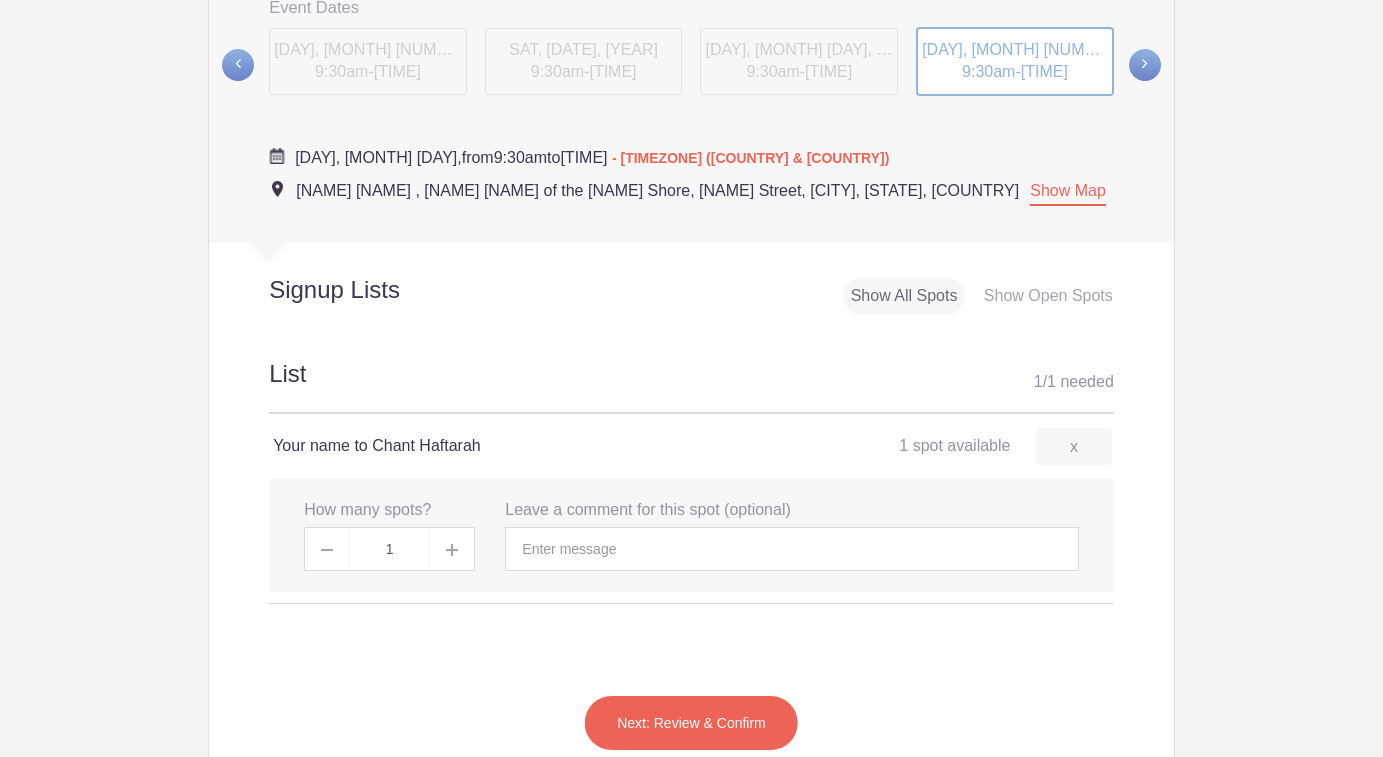click on "Your name to Chant Haftarah
1 spot available
1 spot available
Sign Up
x" at bounding box center [691, 446] 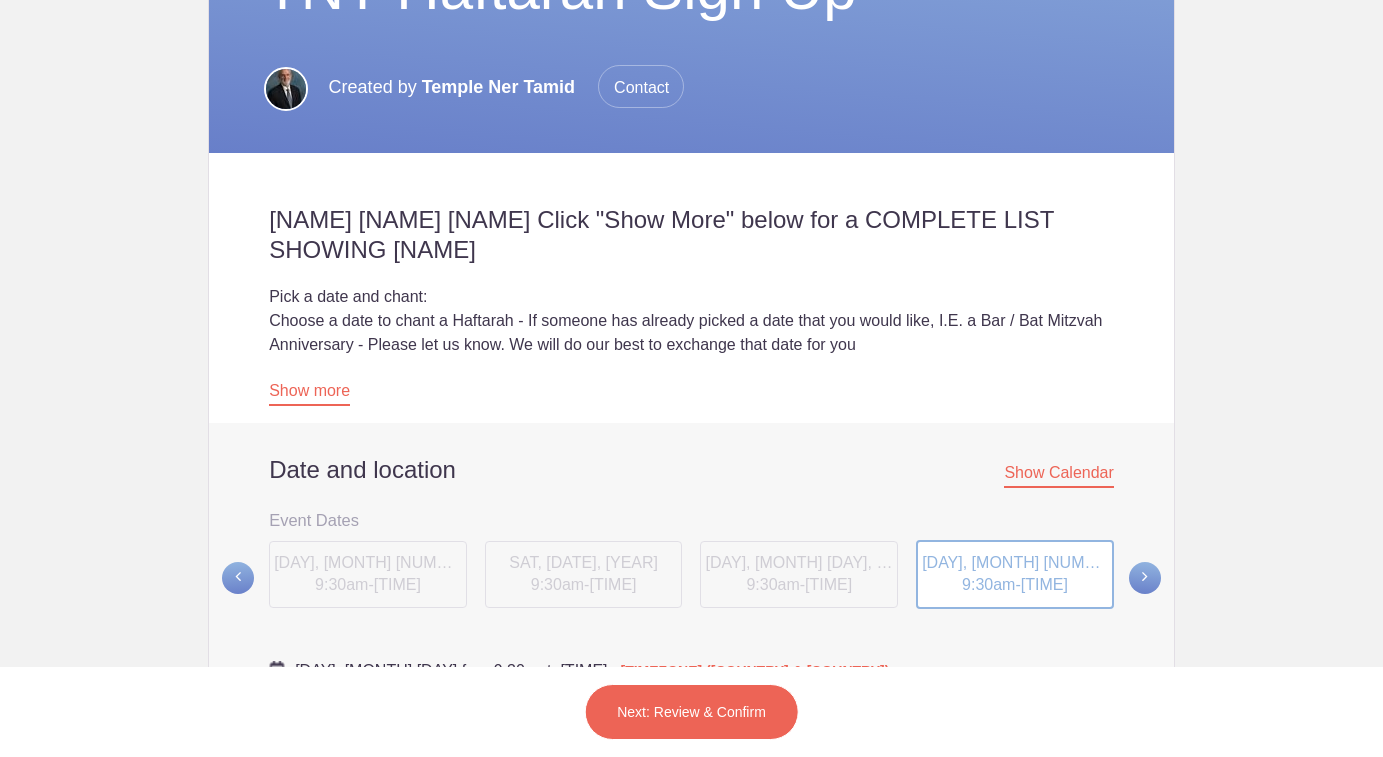 scroll, scrollTop: 537, scrollLeft: 0, axis: vertical 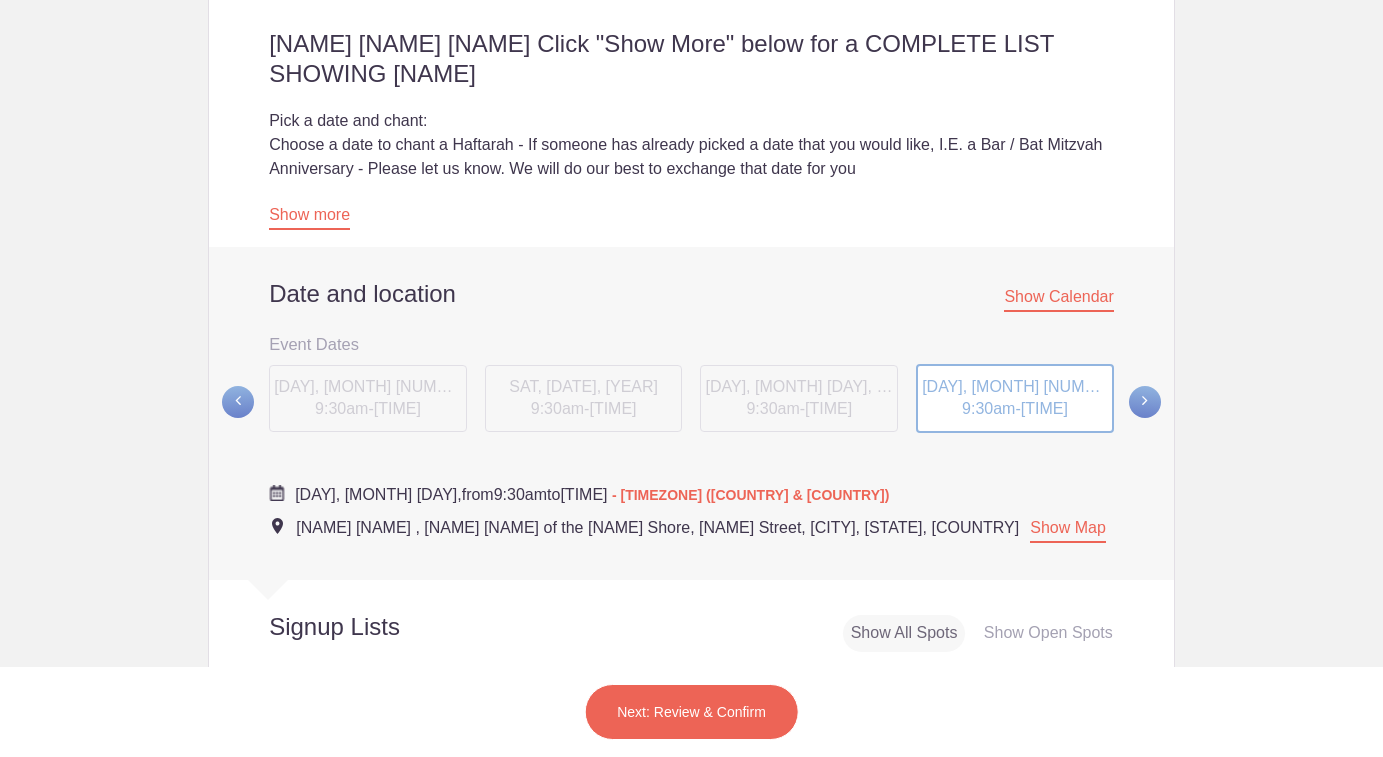 click at bounding box center [1145, 402] 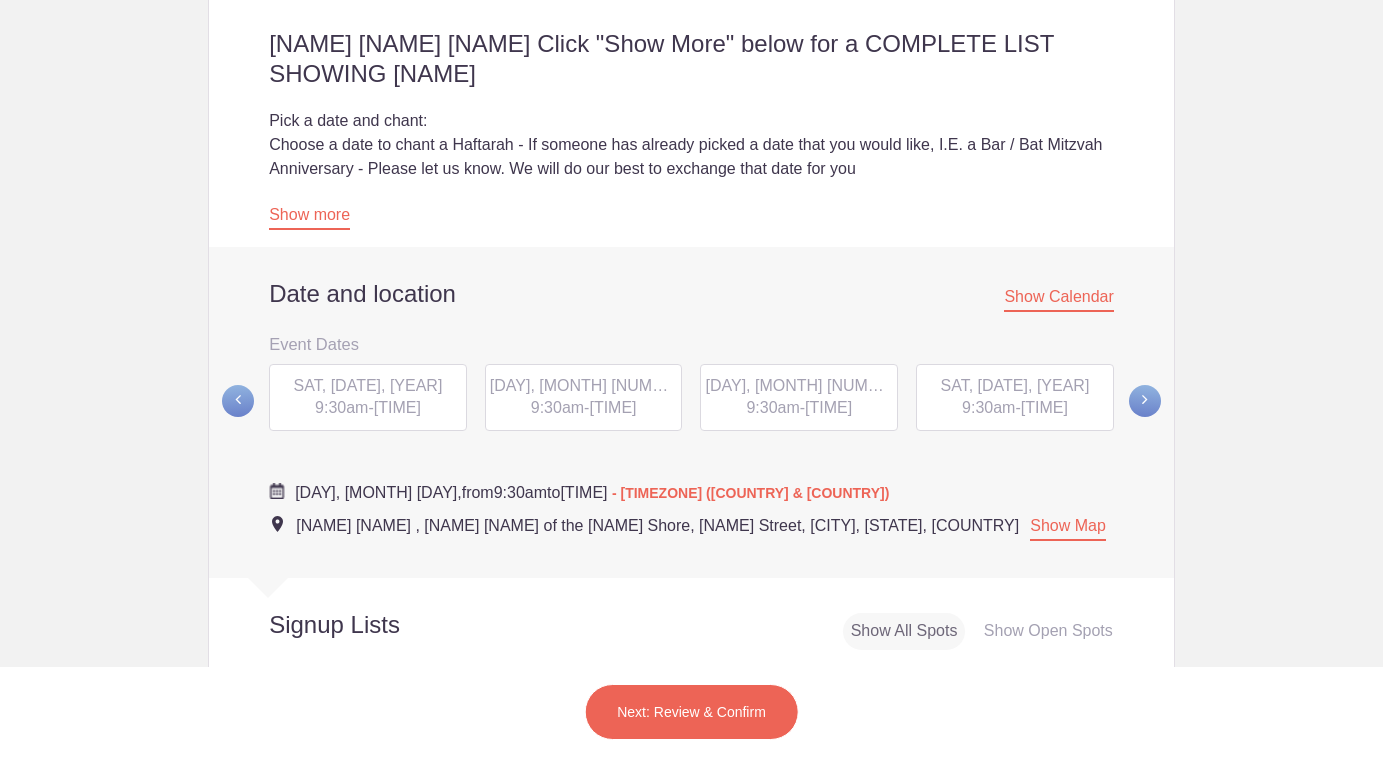 click on "SAT, [MONTH] [NUMBER], [YEAR]
[TIME]
-
[TIME]" at bounding box center [368, 398] 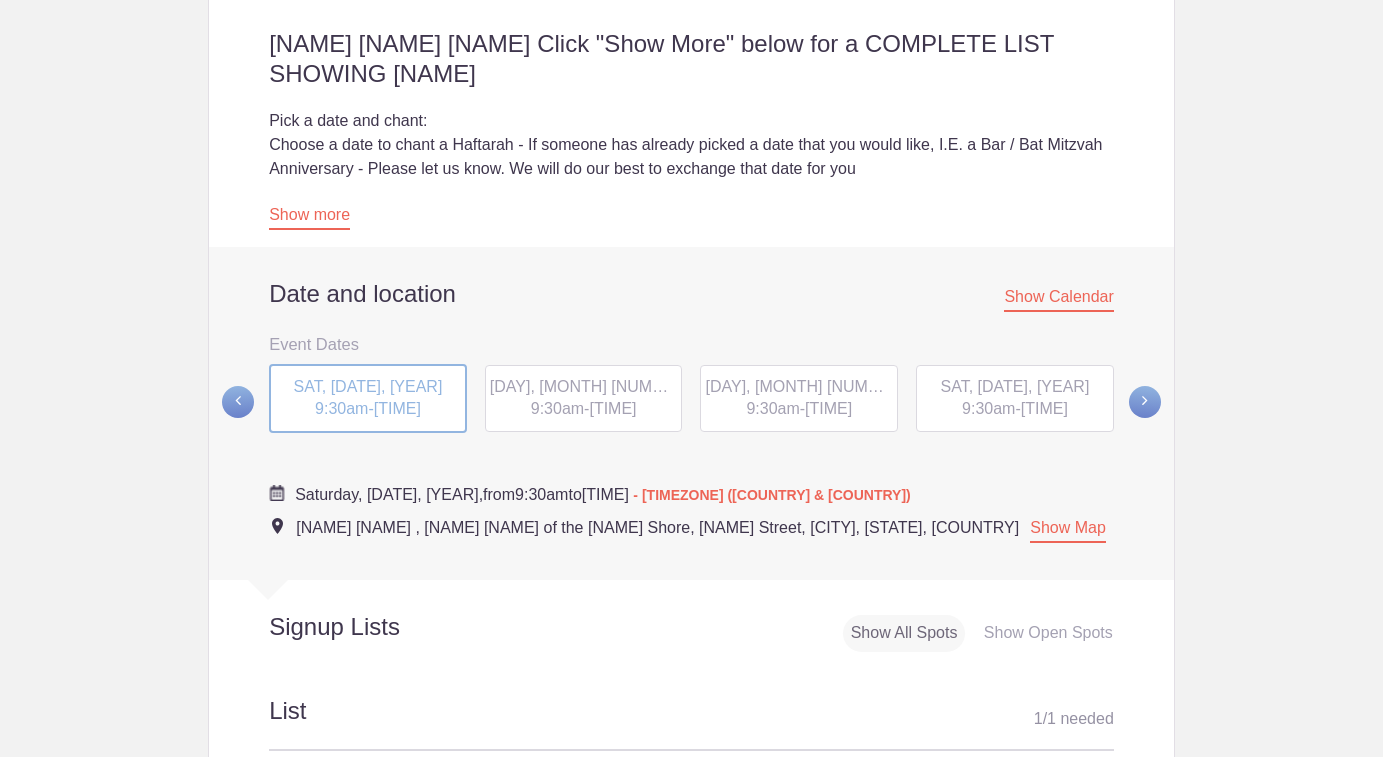 scroll, scrollTop: 714, scrollLeft: 0, axis: vertical 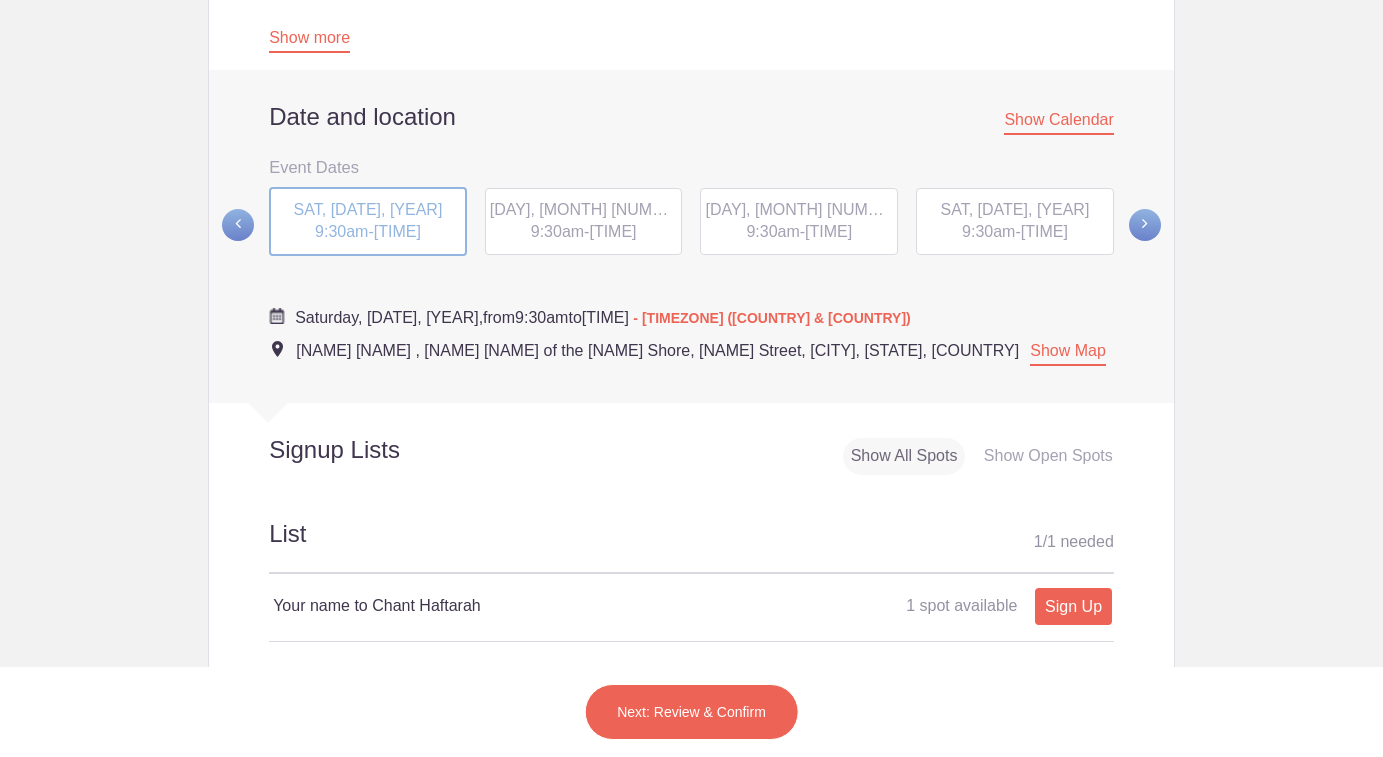 click on "[DAY], [MONTH] [DAY], [YEAR]
[TIME]
-
[TIME]" at bounding box center [584, 222] 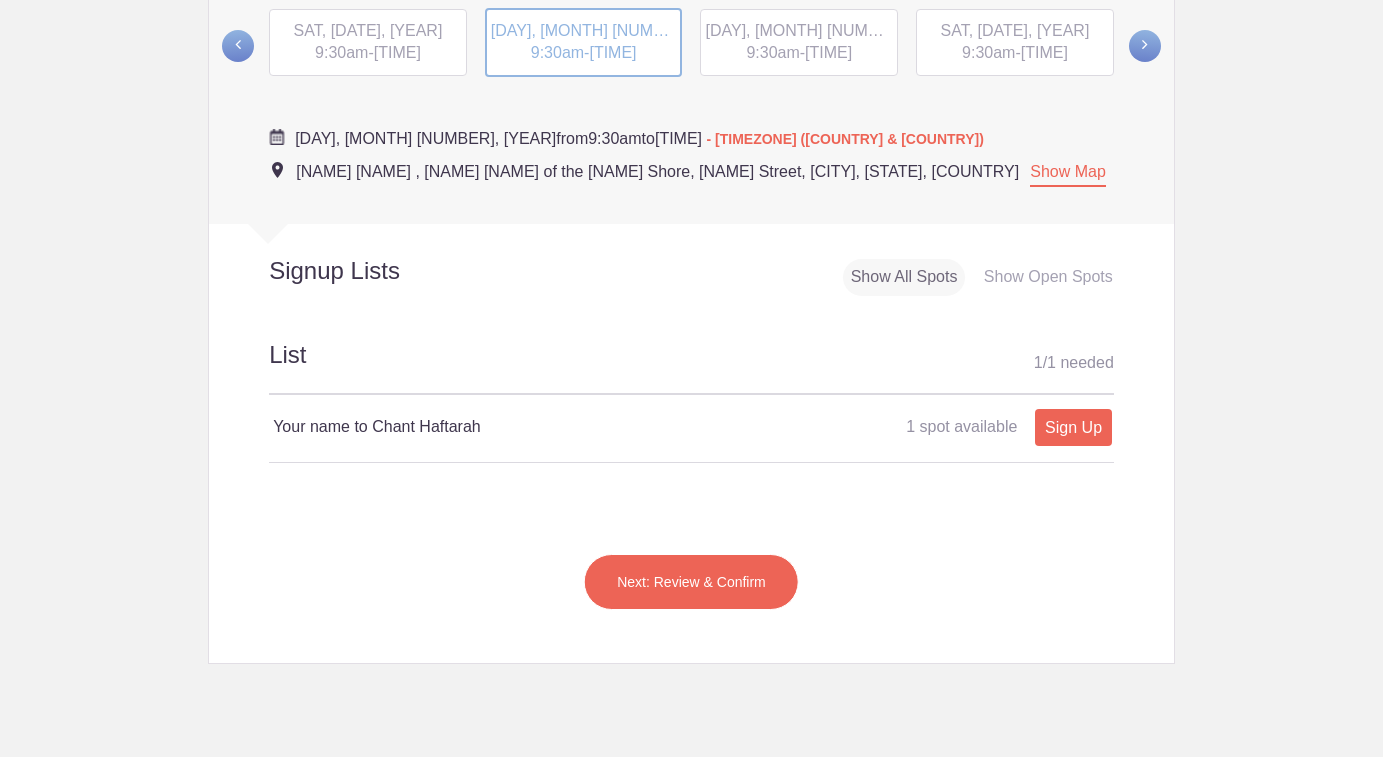 scroll, scrollTop: 749, scrollLeft: 0, axis: vertical 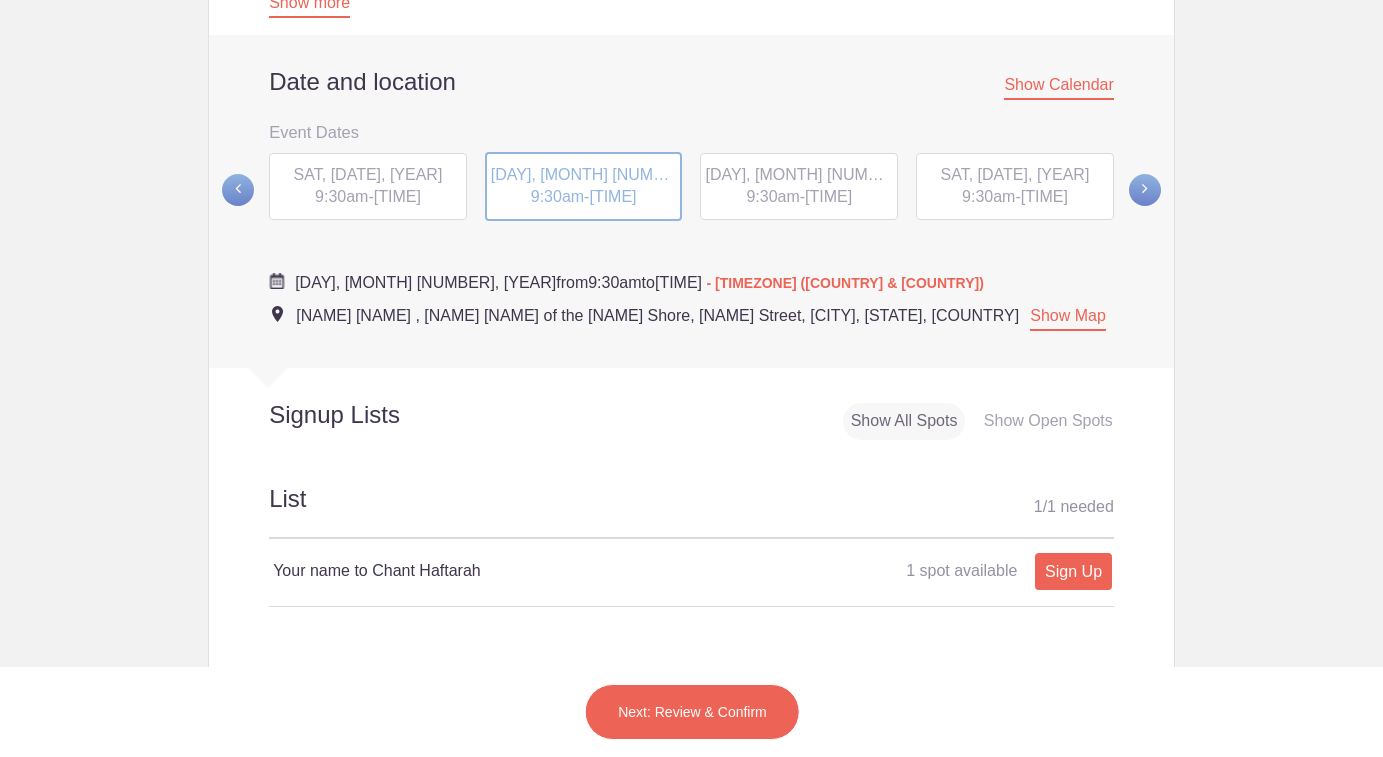 click on "[DAY], [MONTH] [DAY], [YEAR]" at bounding box center (835, 174) 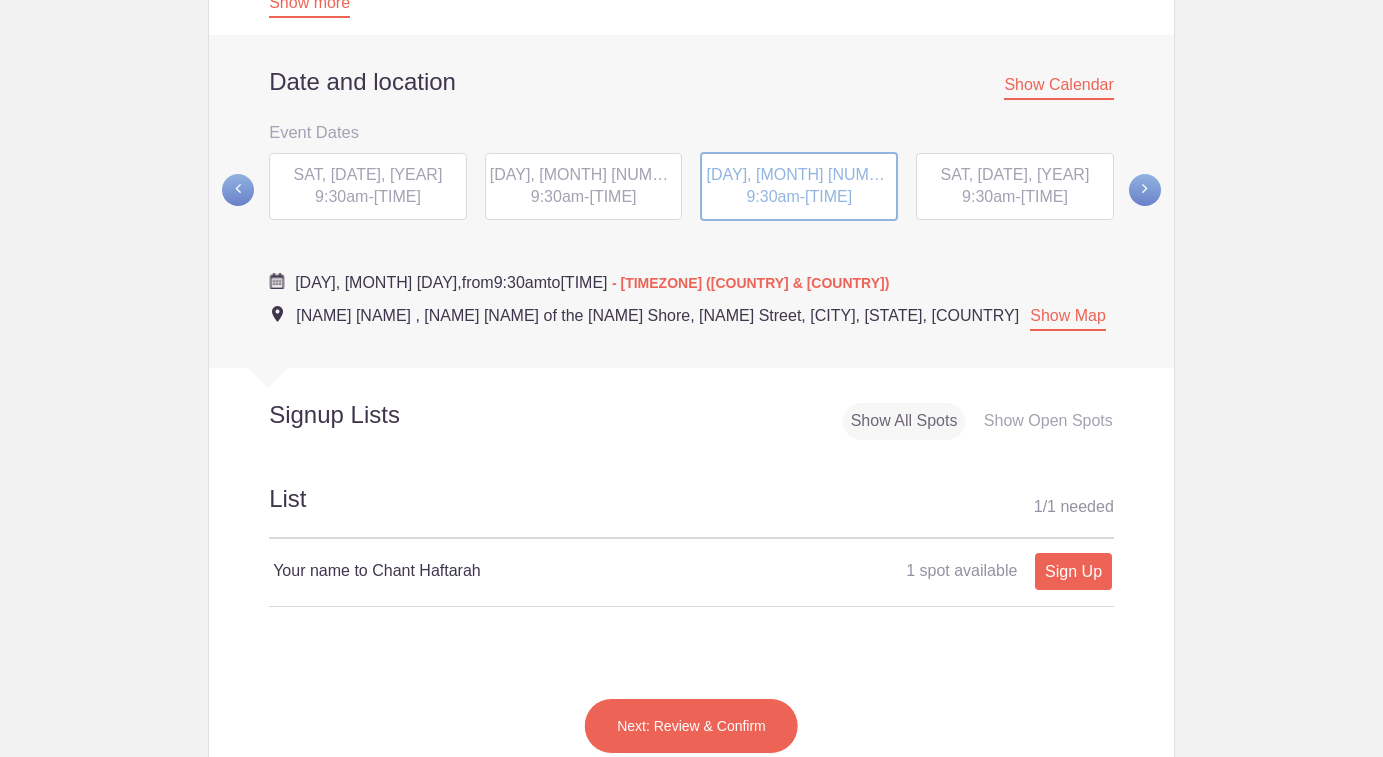 click on "[DAY], [MONTH] [DAY], [YEAR]" at bounding box center [1015, 174] 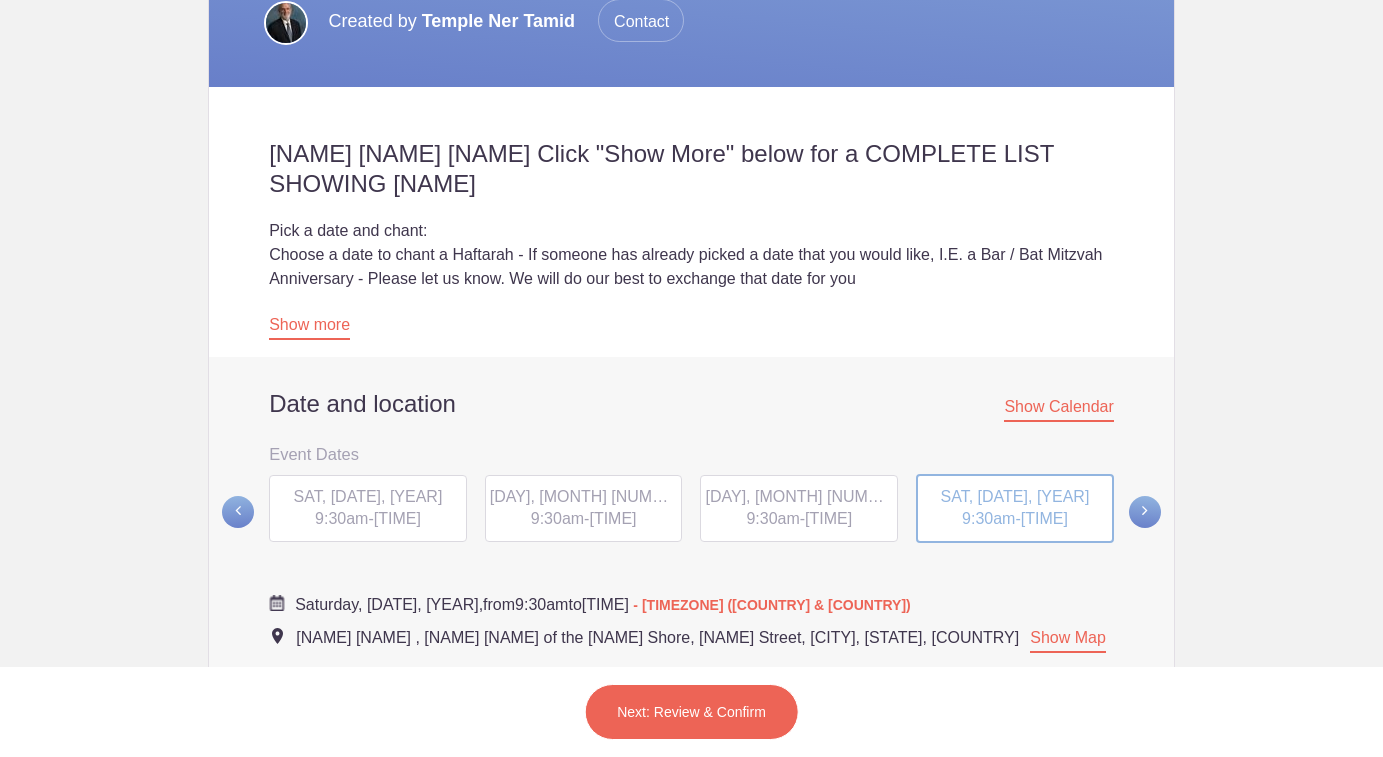 scroll, scrollTop: 875, scrollLeft: 0, axis: vertical 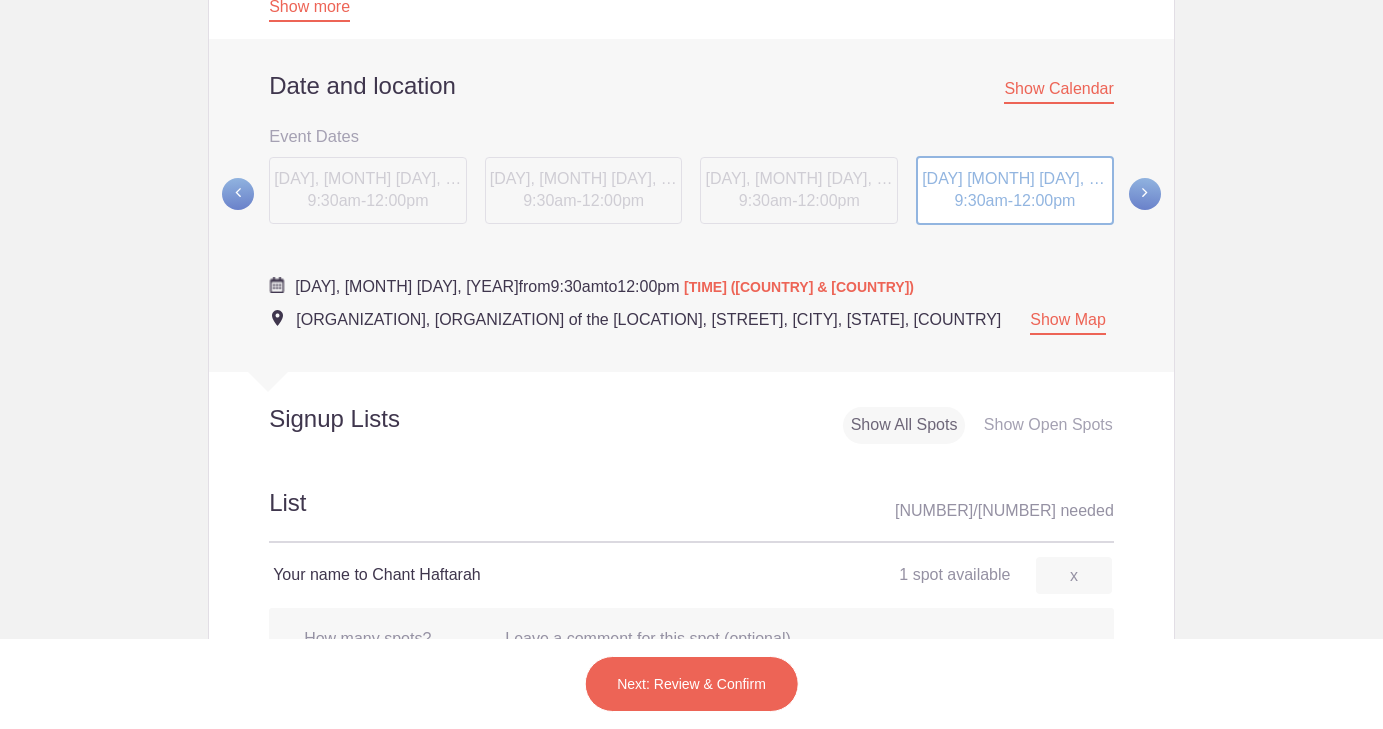 click on "Your name to Chant Haftarah" at bounding box center (482, 575) 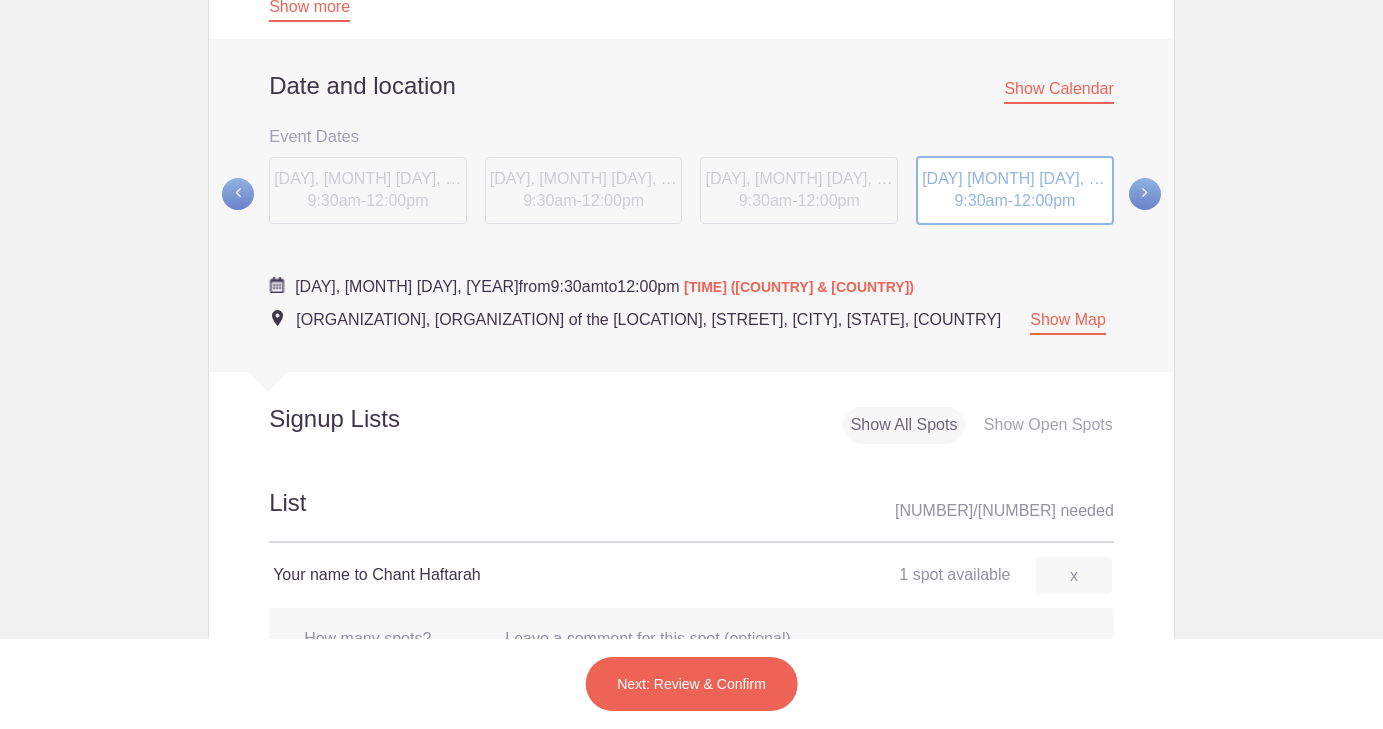 click on "Your name to Chant Haftarah" at bounding box center (482, 575) 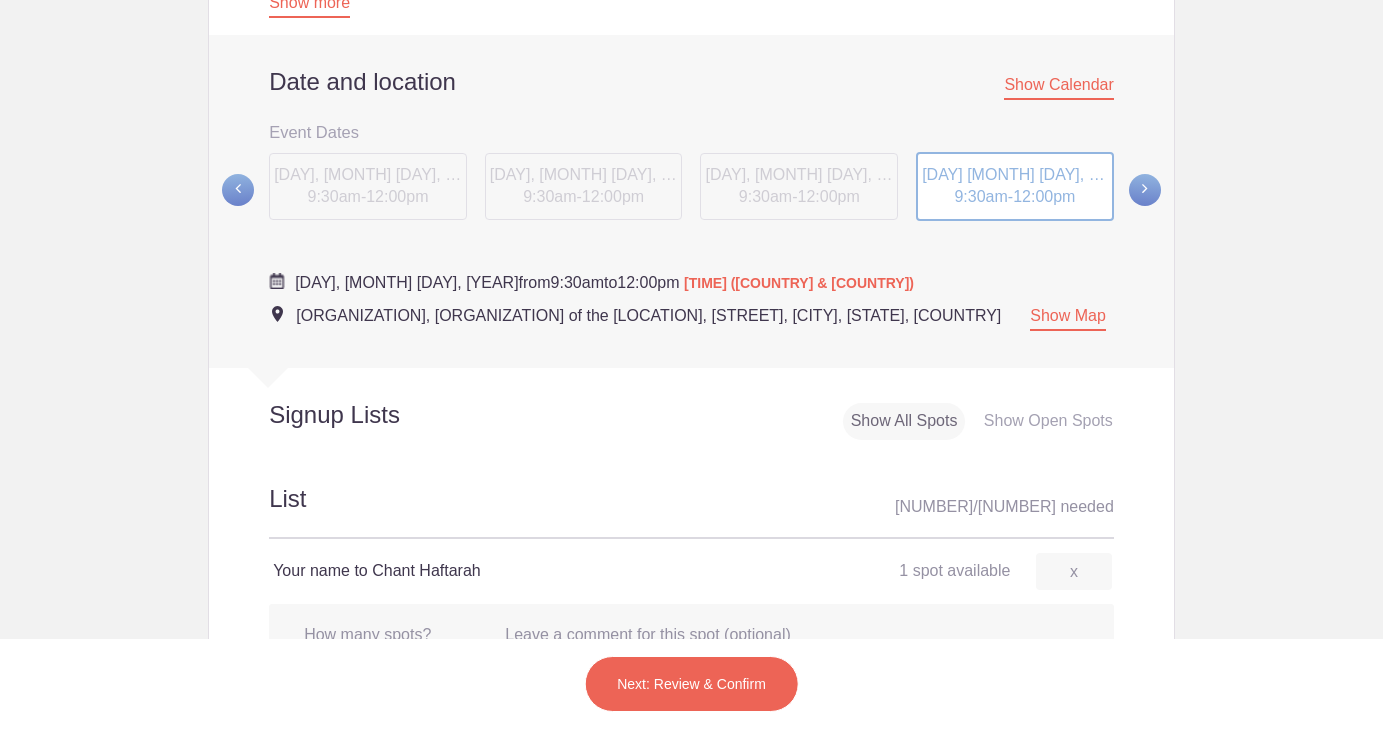type on "Ronne Chalek" 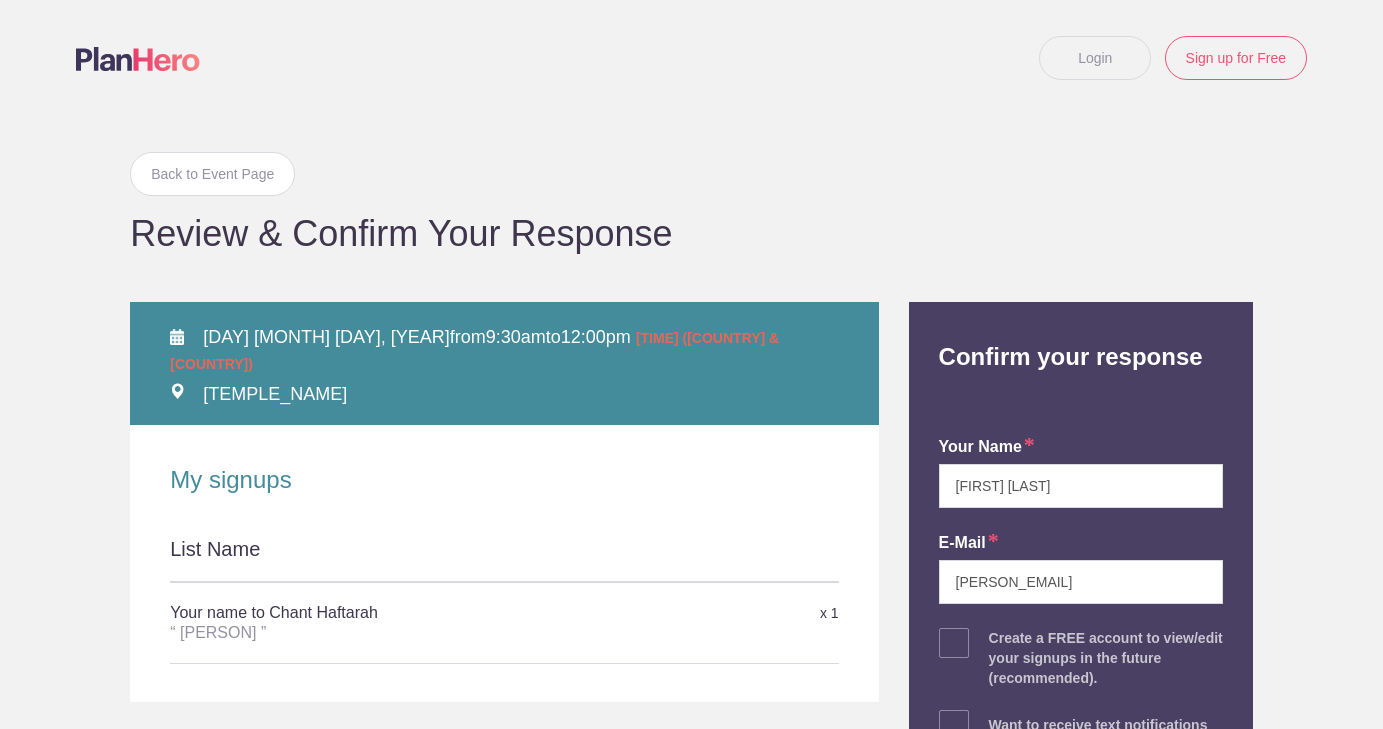 scroll, scrollTop: 171, scrollLeft: 0, axis: vertical 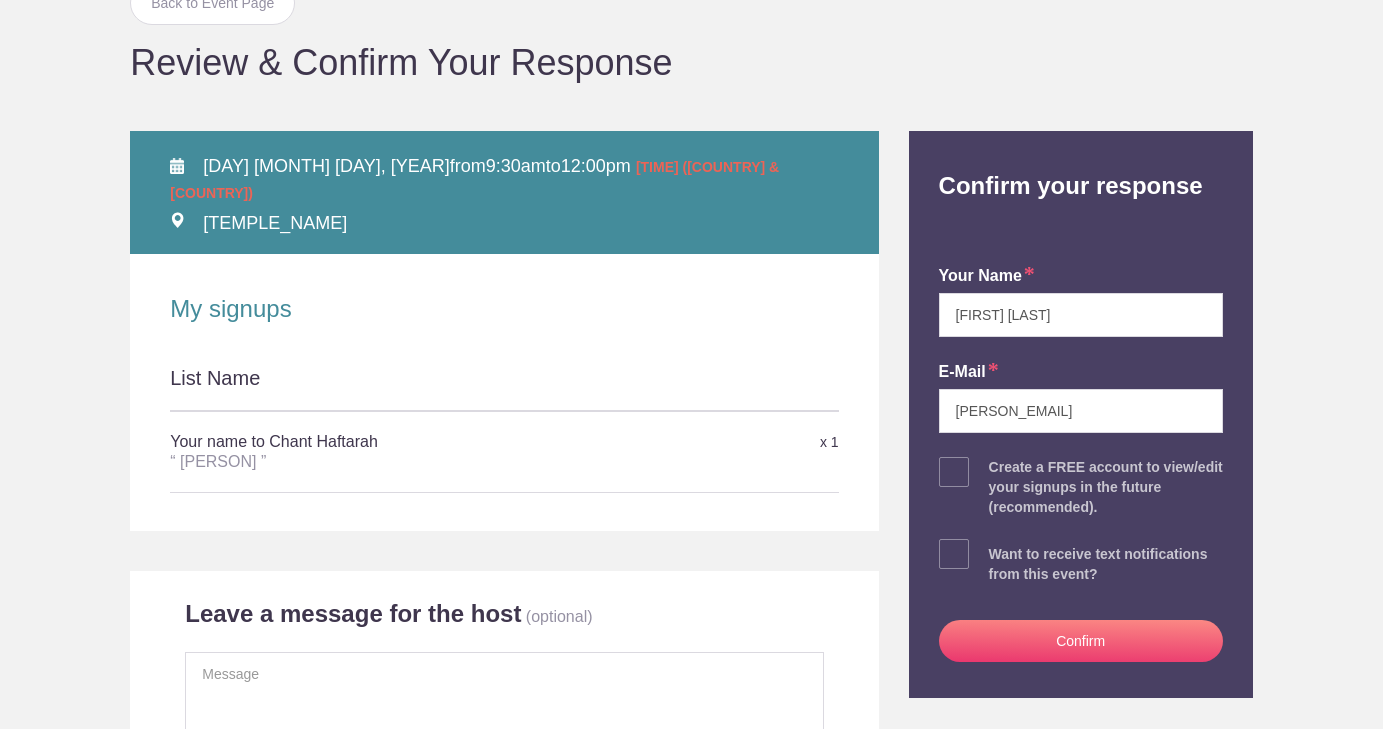 click on "Confirm" at bounding box center [1081, 641] 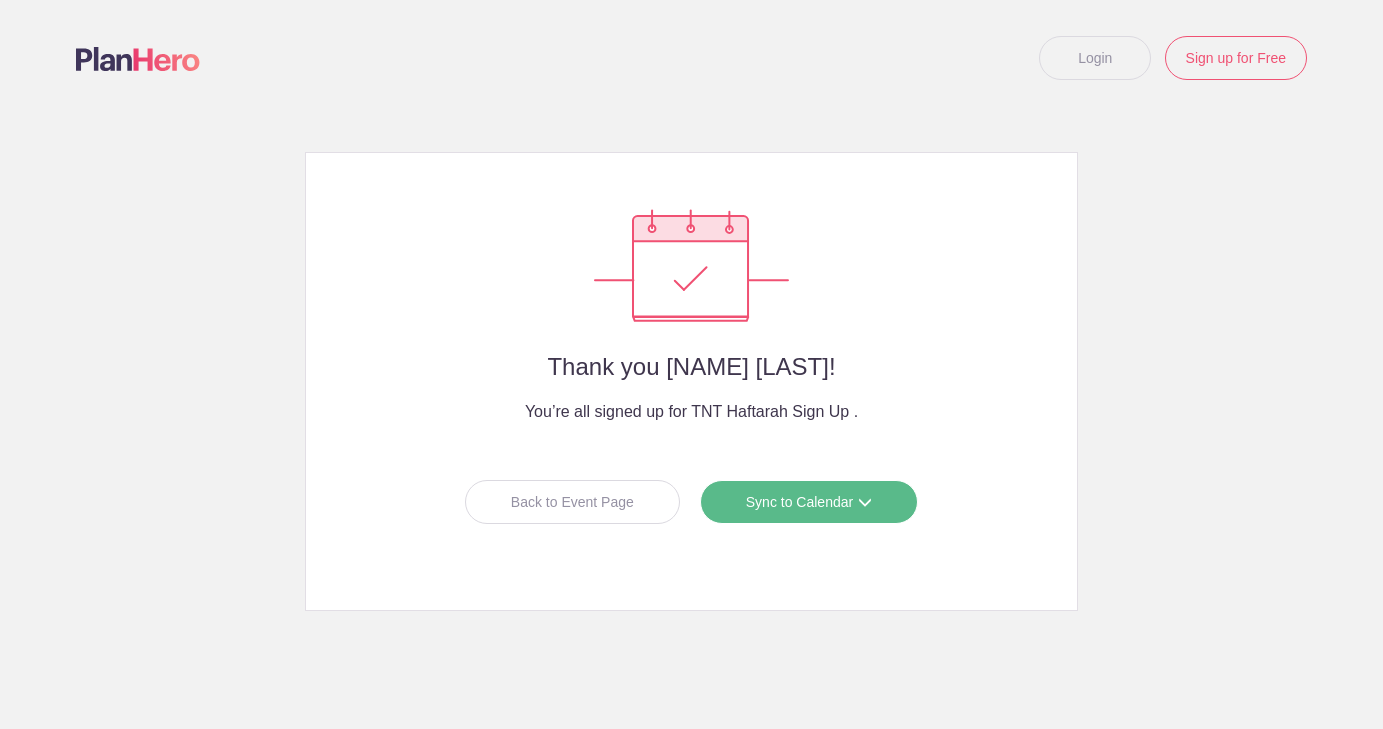 scroll, scrollTop: 0, scrollLeft: 0, axis: both 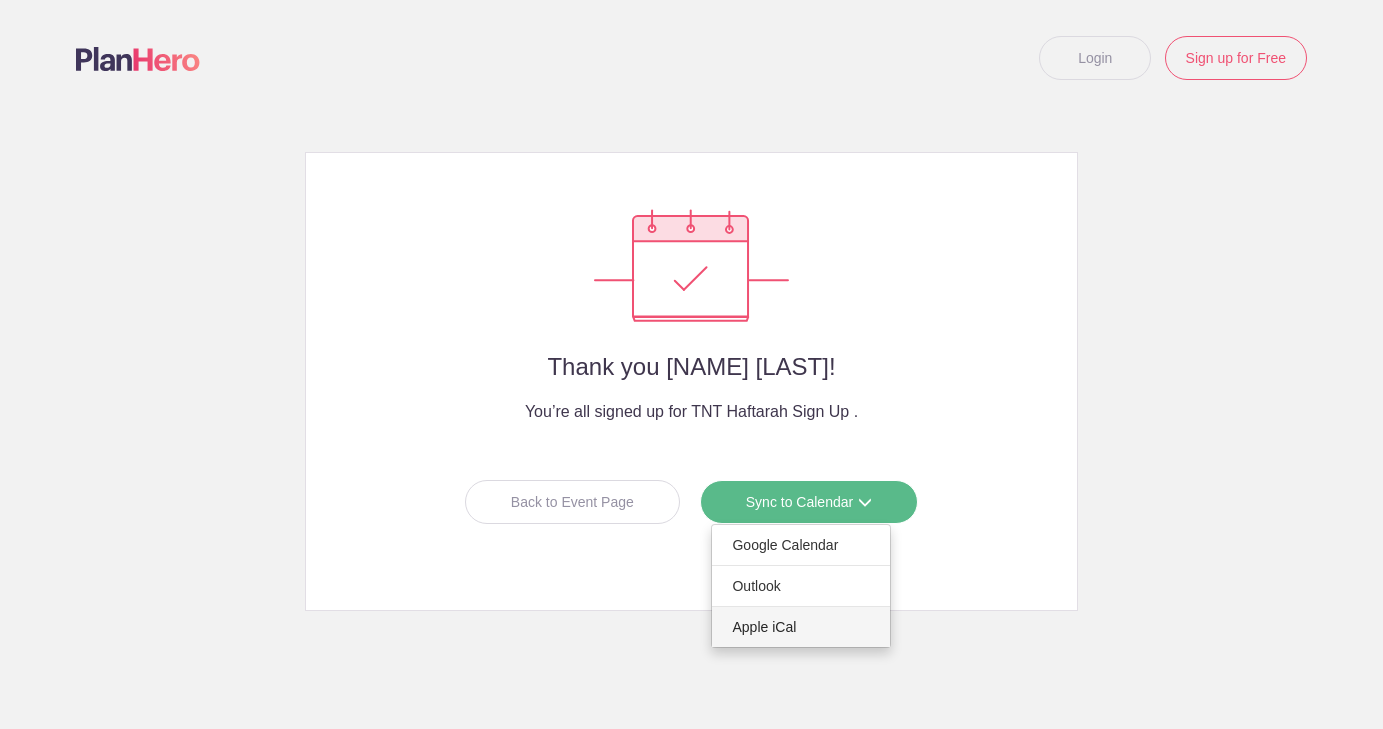 click on "Apple iCal" at bounding box center (801, 586) 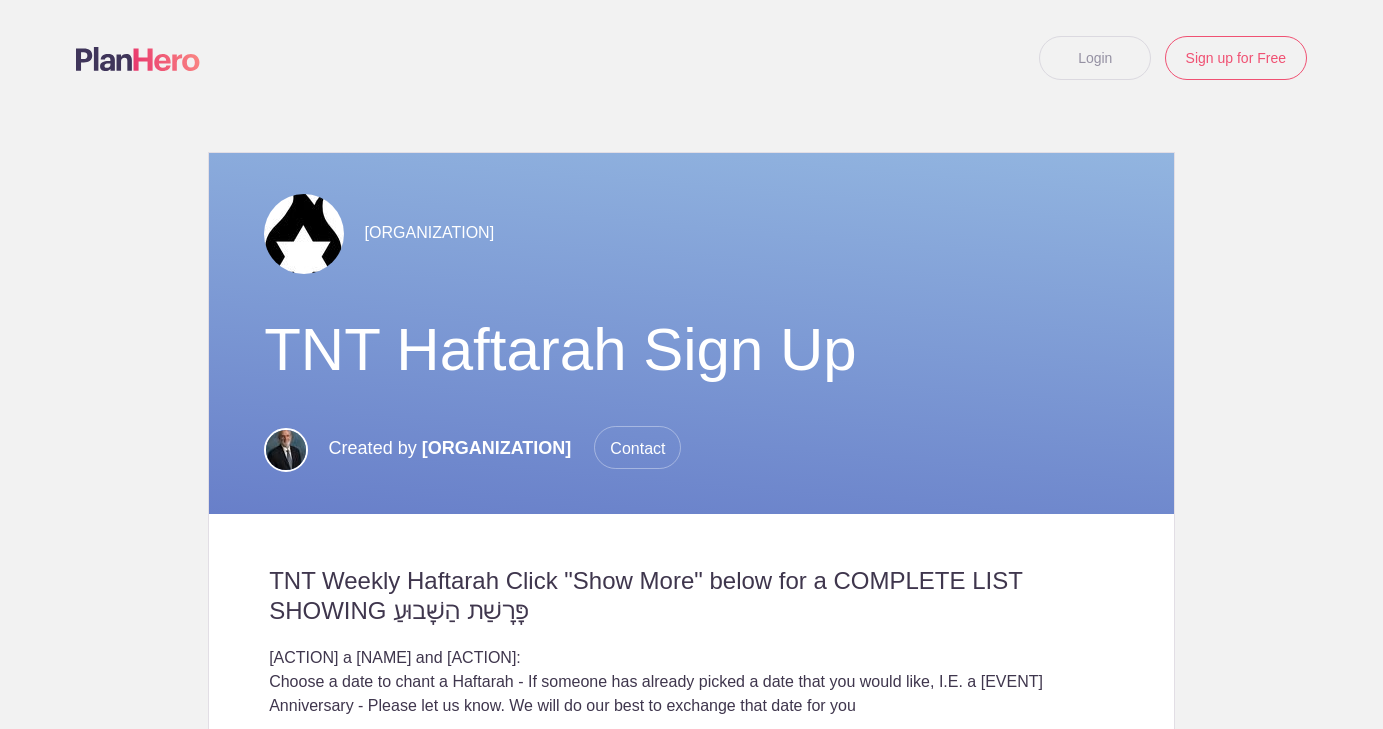 scroll, scrollTop: 0, scrollLeft: 0, axis: both 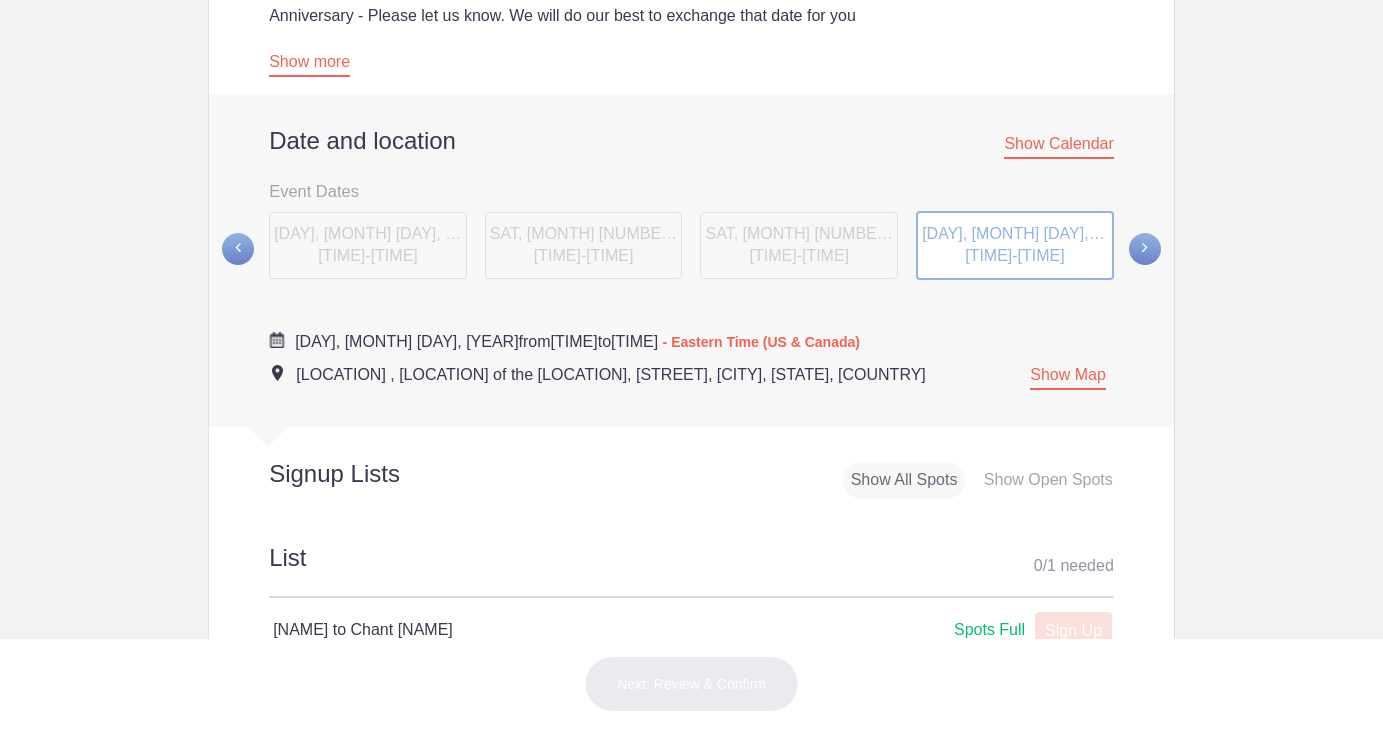 click at bounding box center [1145, 249] 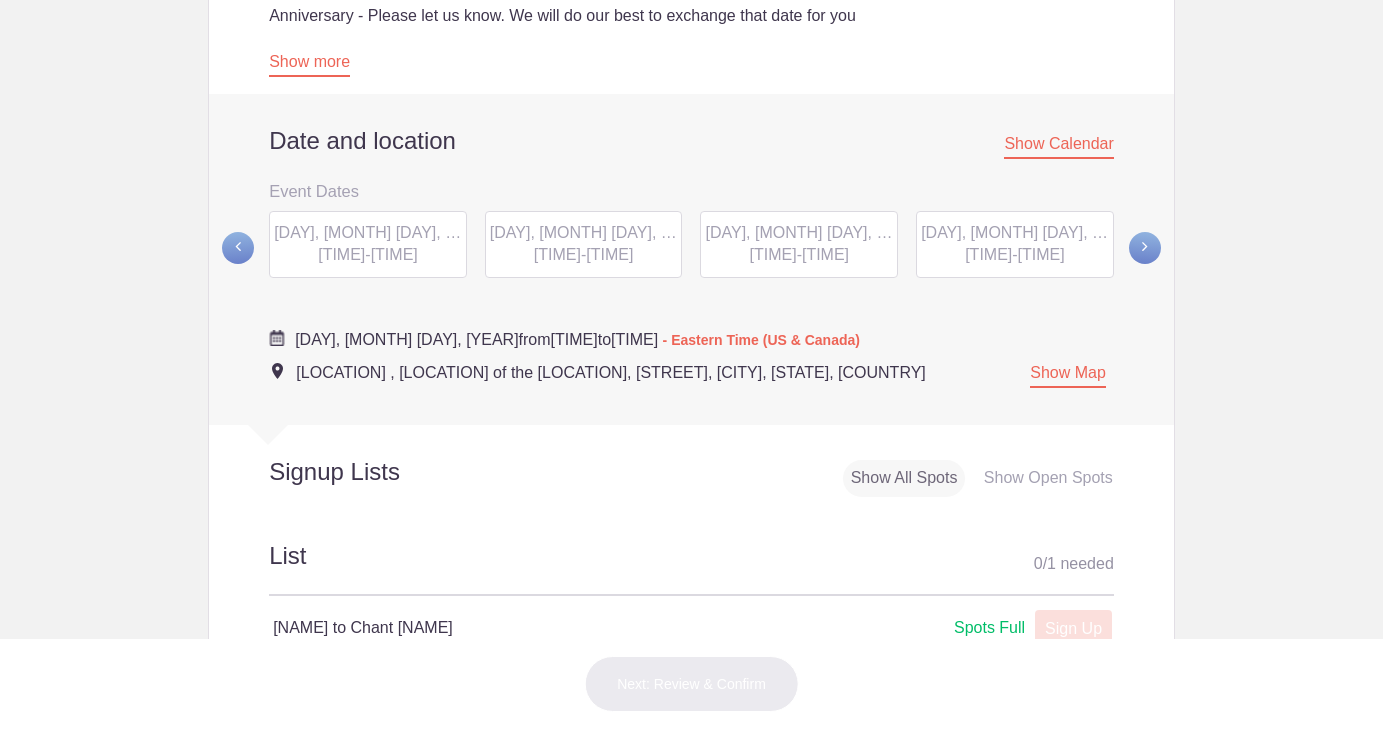 click on "SAT, [MONTH] [NUMBER], [YEAR]
[TIME]
-
[TIME]" at bounding box center [368, 245] 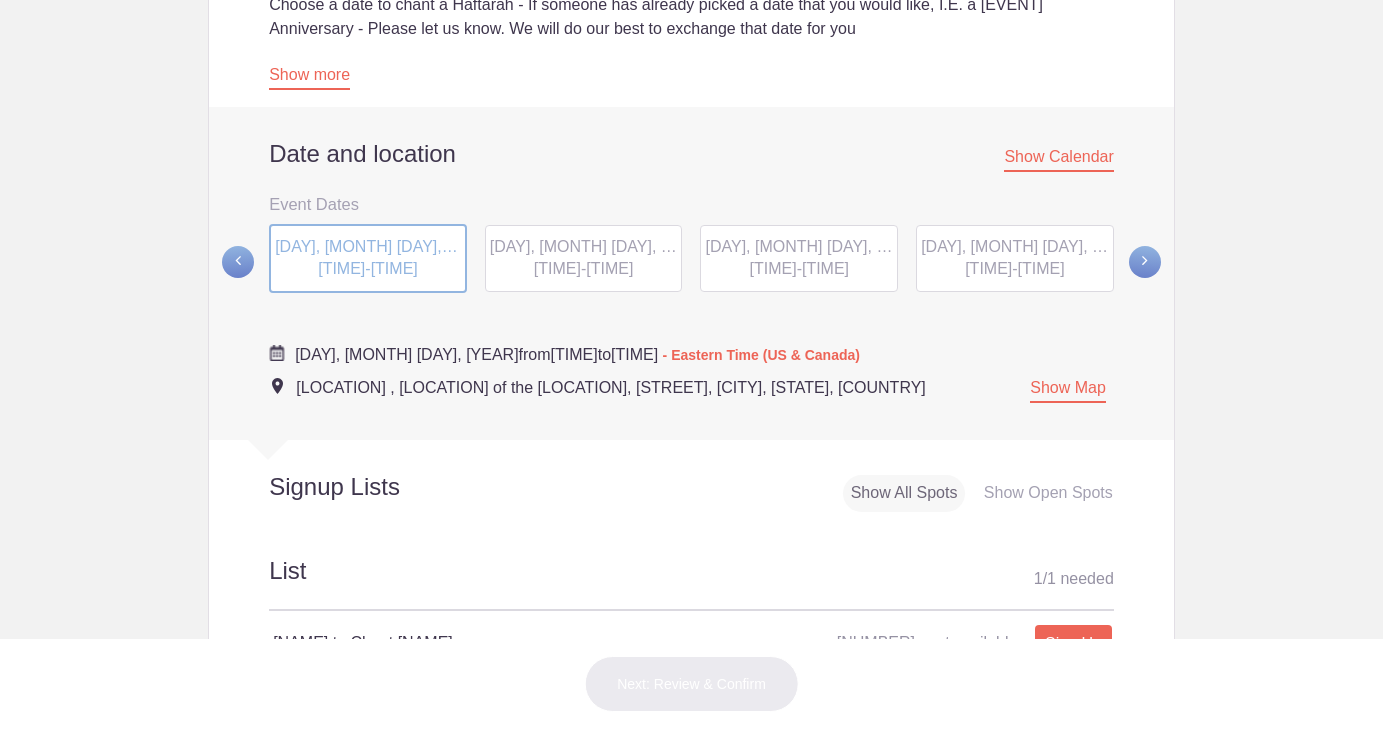 scroll, scrollTop: 456, scrollLeft: 0, axis: vertical 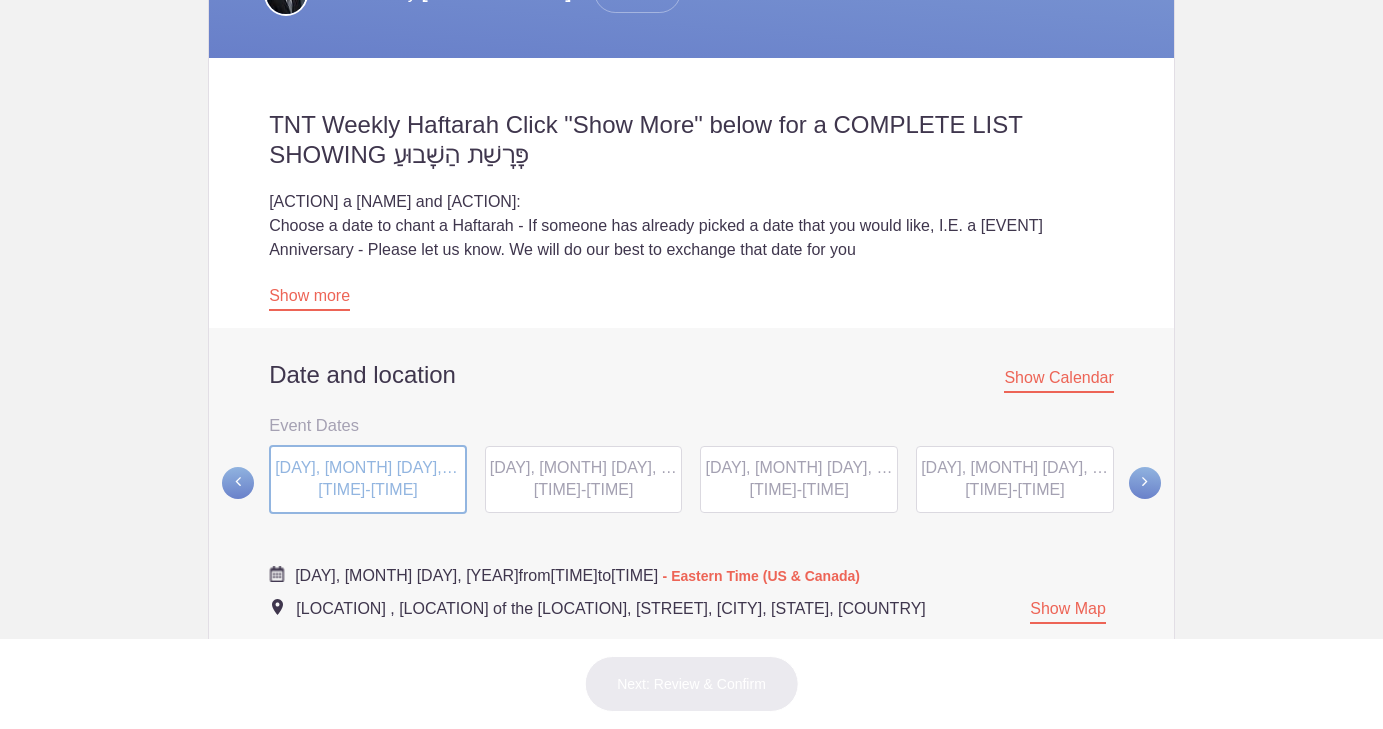 click on "[DAY], [MONTH] [DAY], [YEAR]
[TIME]
-
[TIME]" at bounding box center [584, 480] 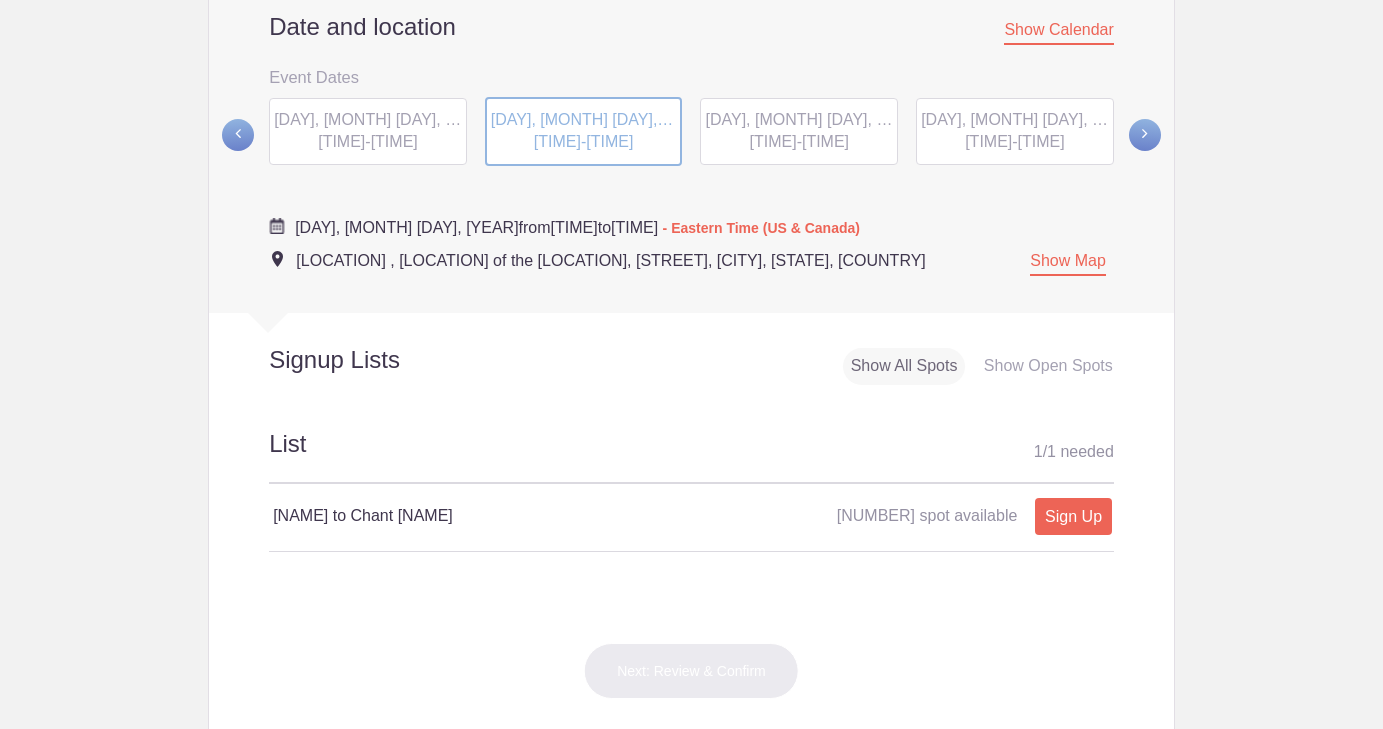 scroll, scrollTop: 619, scrollLeft: 0, axis: vertical 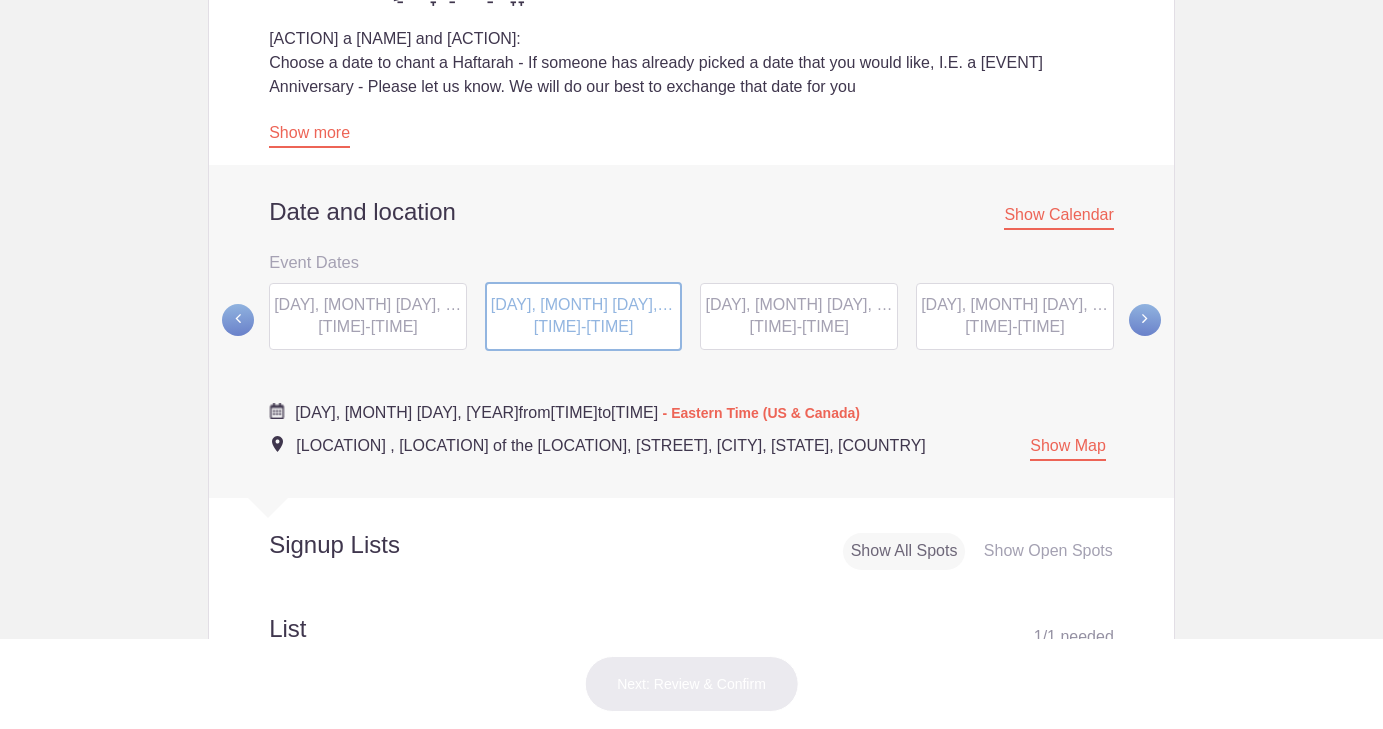 click on "[DAY], [MONTH] [DAY], [YEAR]" at bounding box center (1032, 304) 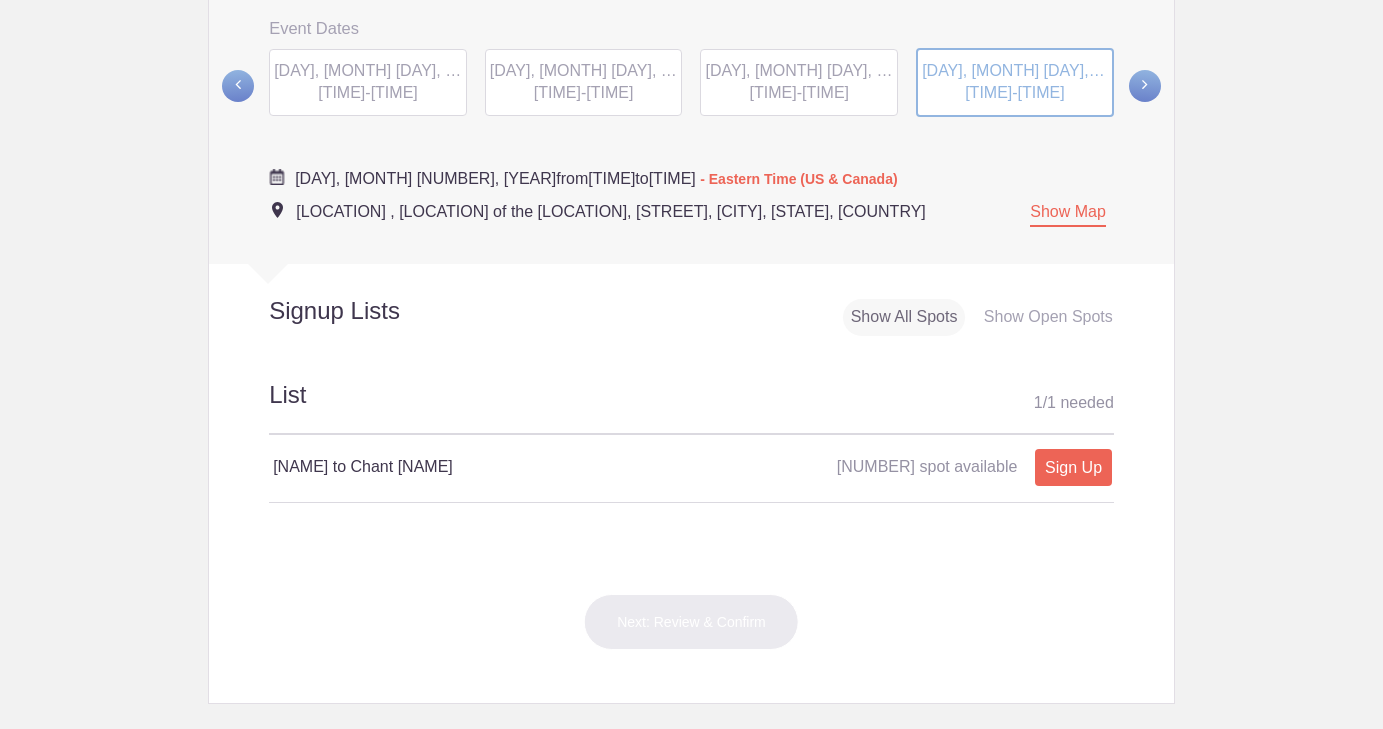 scroll, scrollTop: 891, scrollLeft: 0, axis: vertical 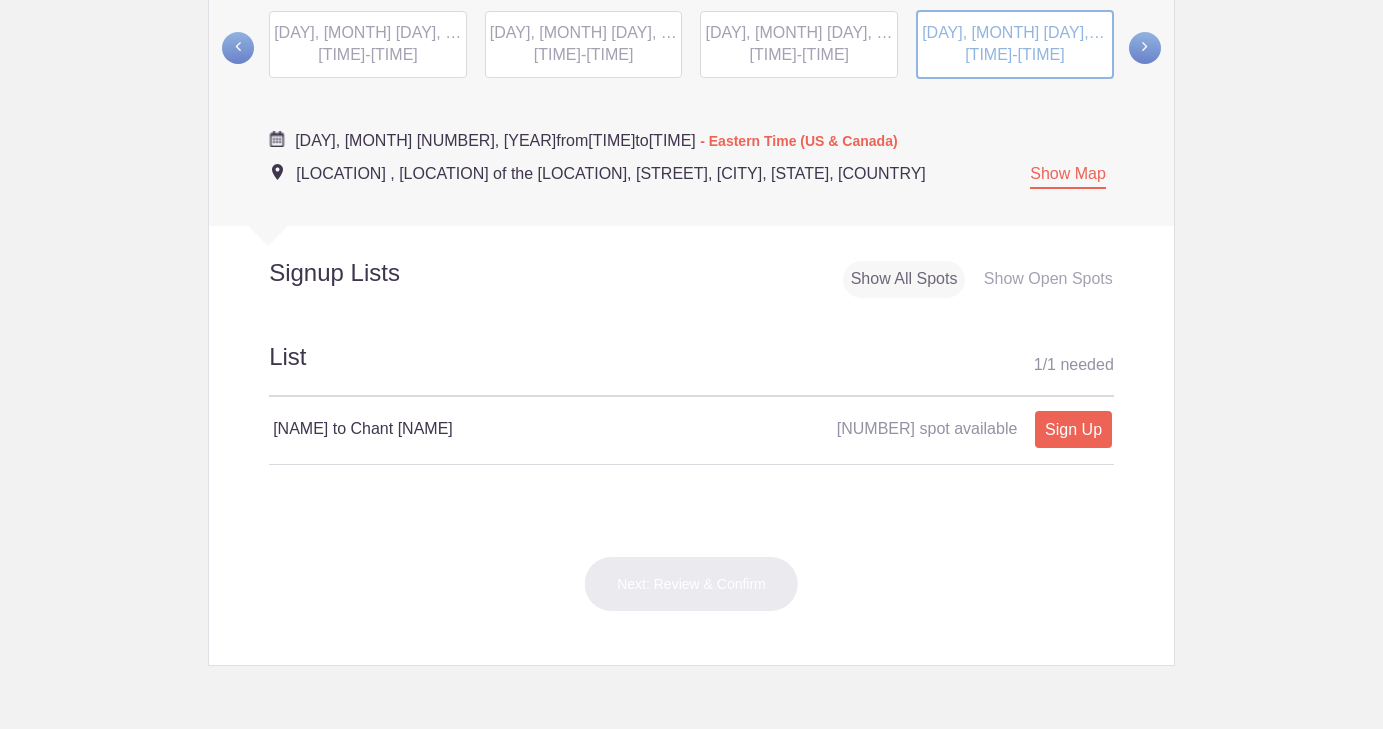 drag, startPoint x: 432, startPoint y: 418, endPoint x: 426, endPoint y: 400, distance: 18.973665 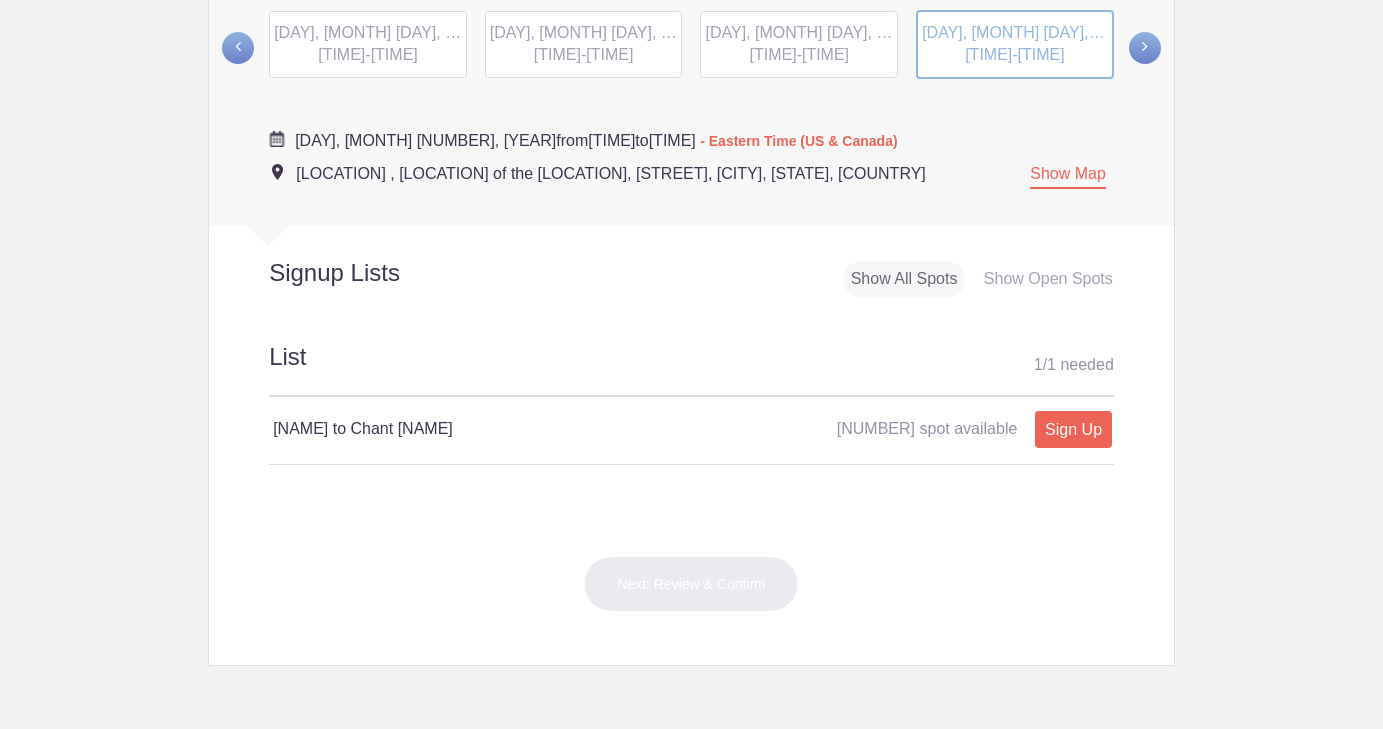 click on "Sign Up" at bounding box center [1073, 429] 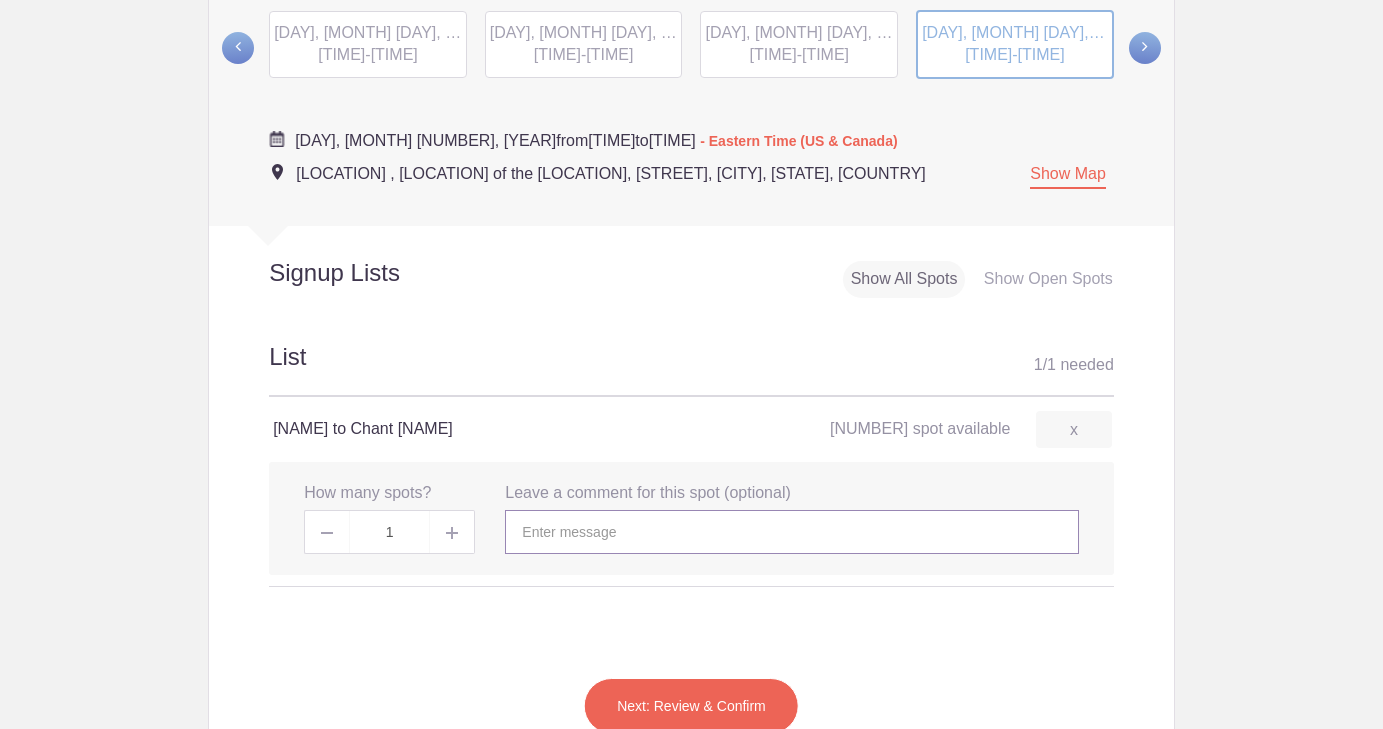 click at bounding box center (791, 532) 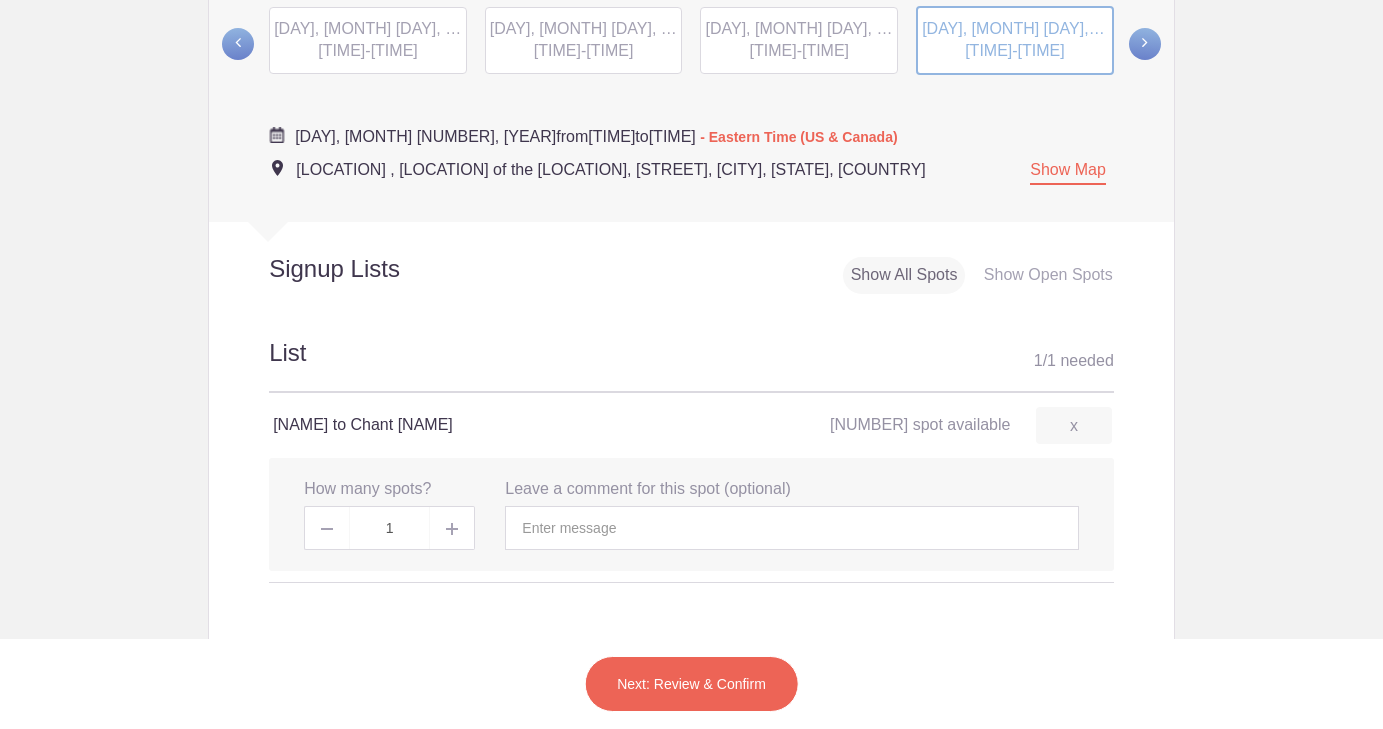 click at bounding box center (1145, 44) 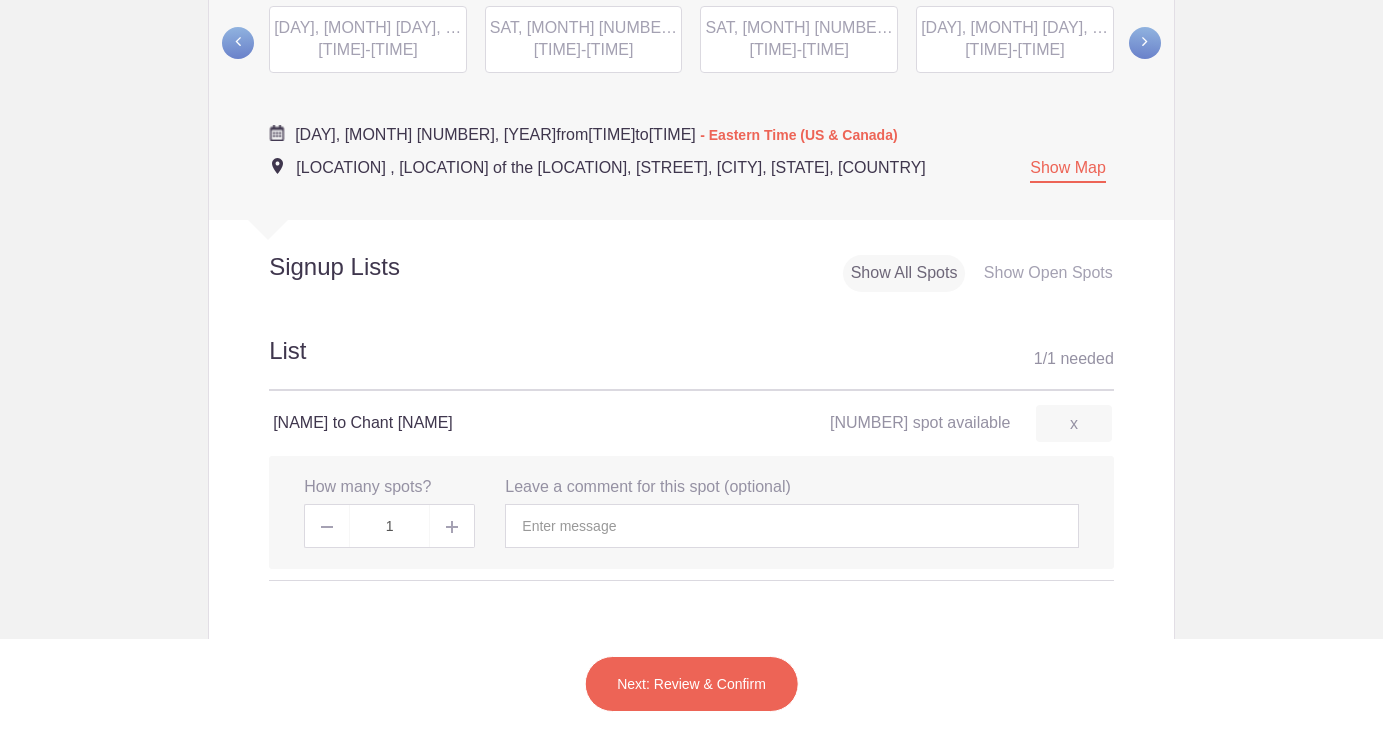click on "SAT, [MONTH] [NUMBER], [YEAR]" at bounding box center (829, 27) 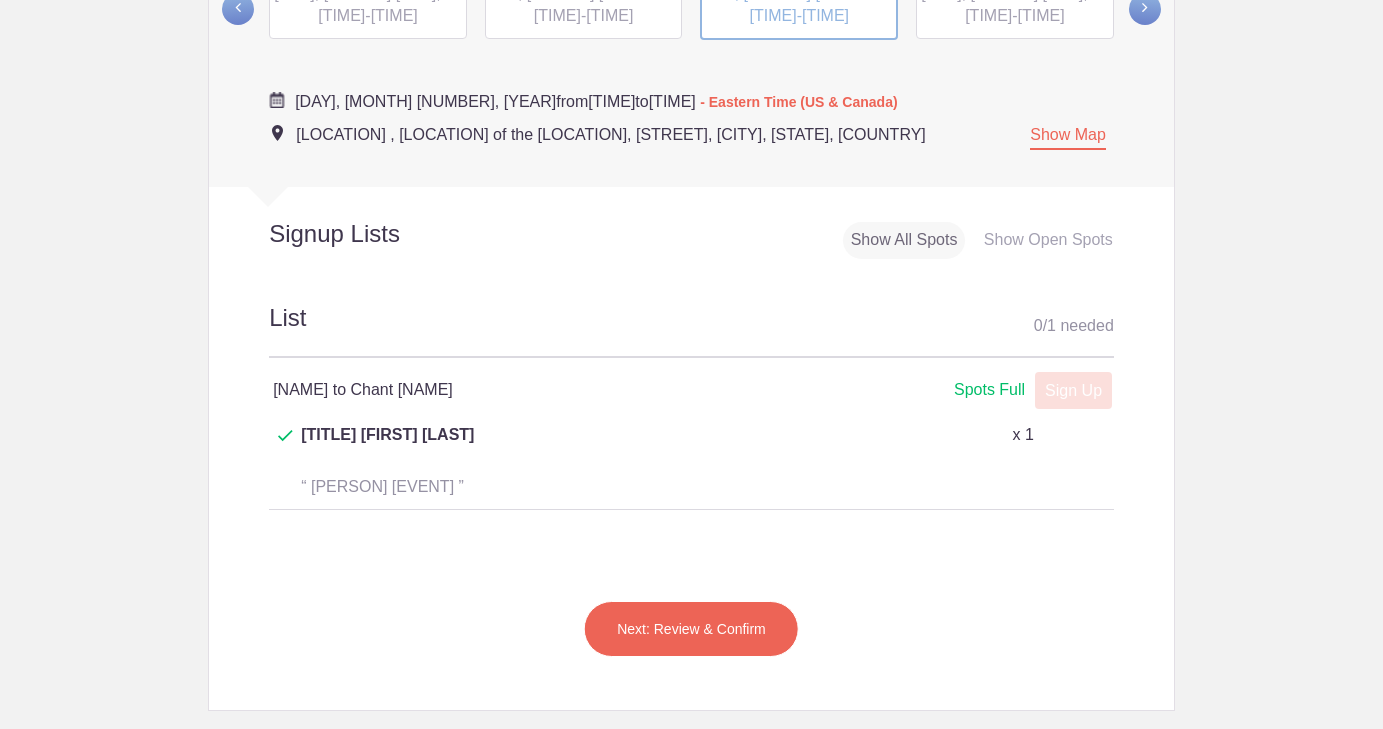scroll, scrollTop: 975, scrollLeft: 0, axis: vertical 